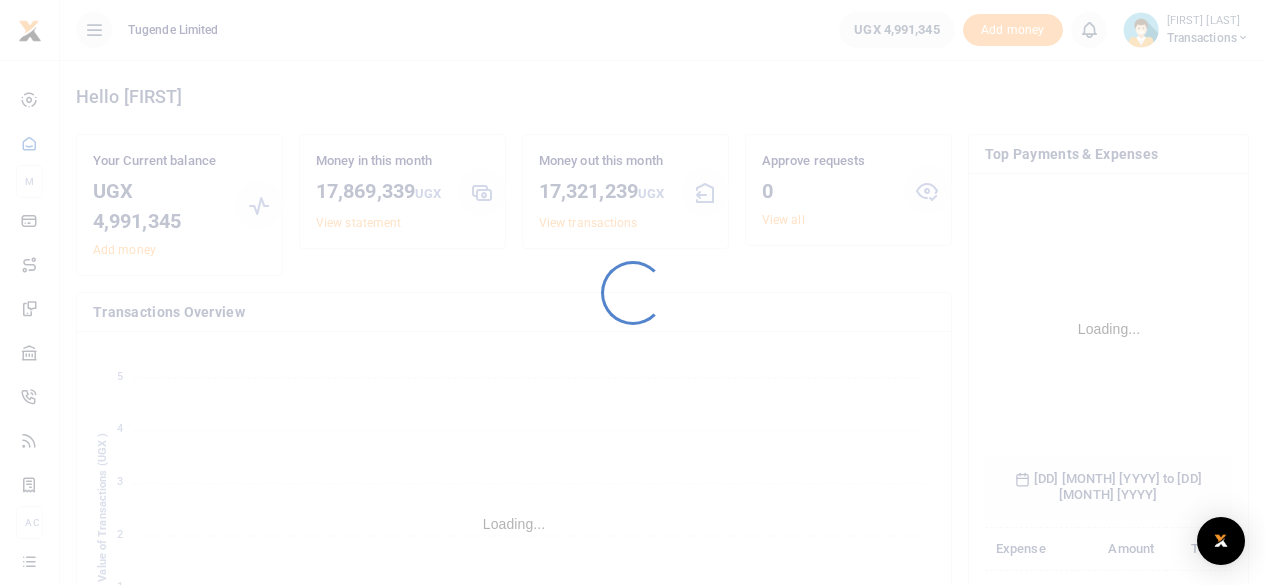 scroll, scrollTop: 0, scrollLeft: 0, axis: both 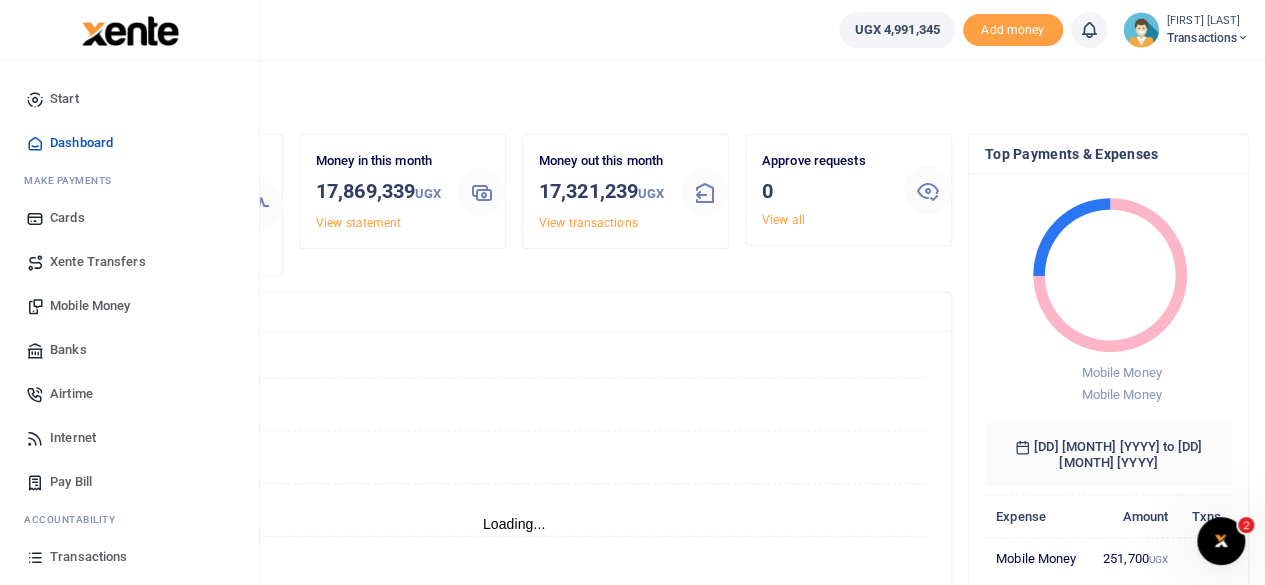 click on "Mobile Money" at bounding box center [90, 306] 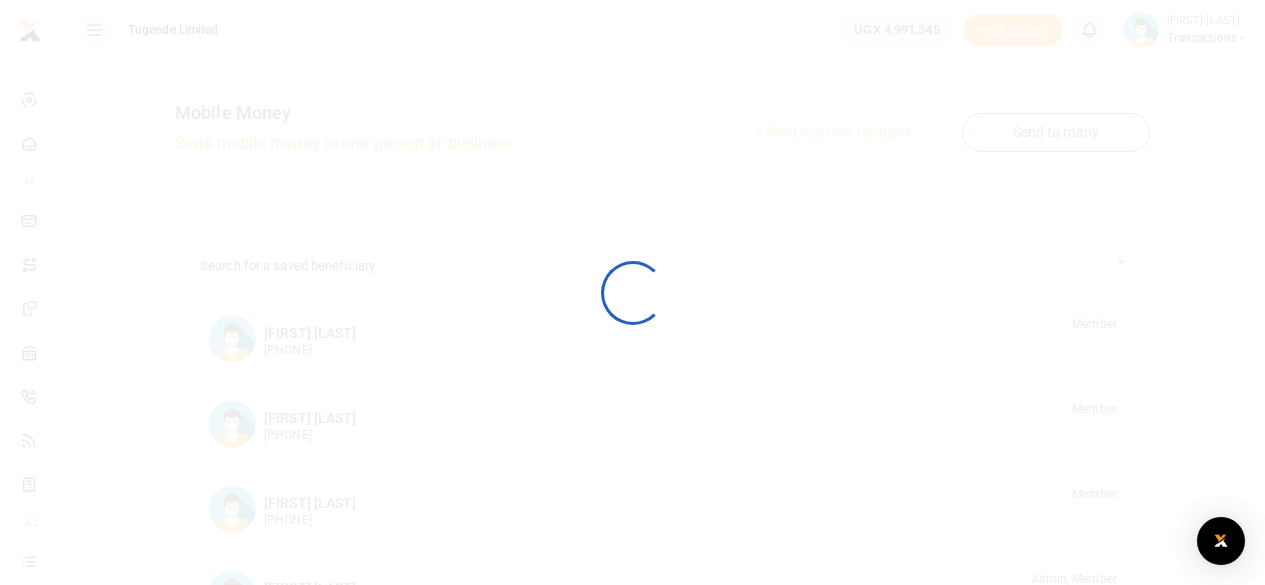 scroll, scrollTop: 0, scrollLeft: 0, axis: both 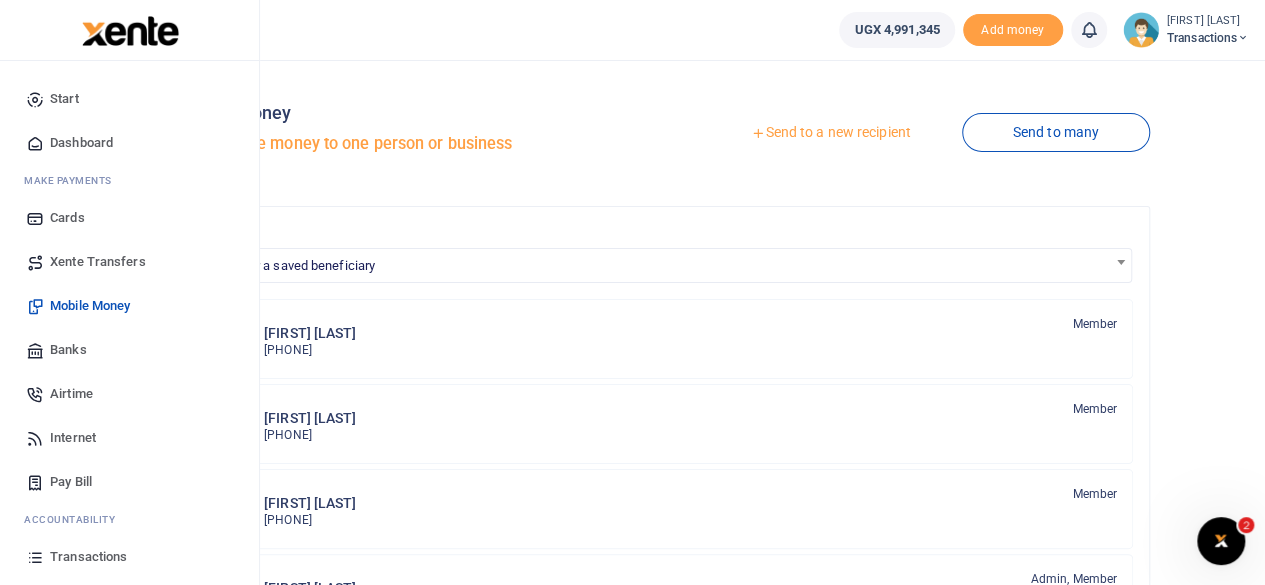 click on "Transactions" at bounding box center [88, 557] 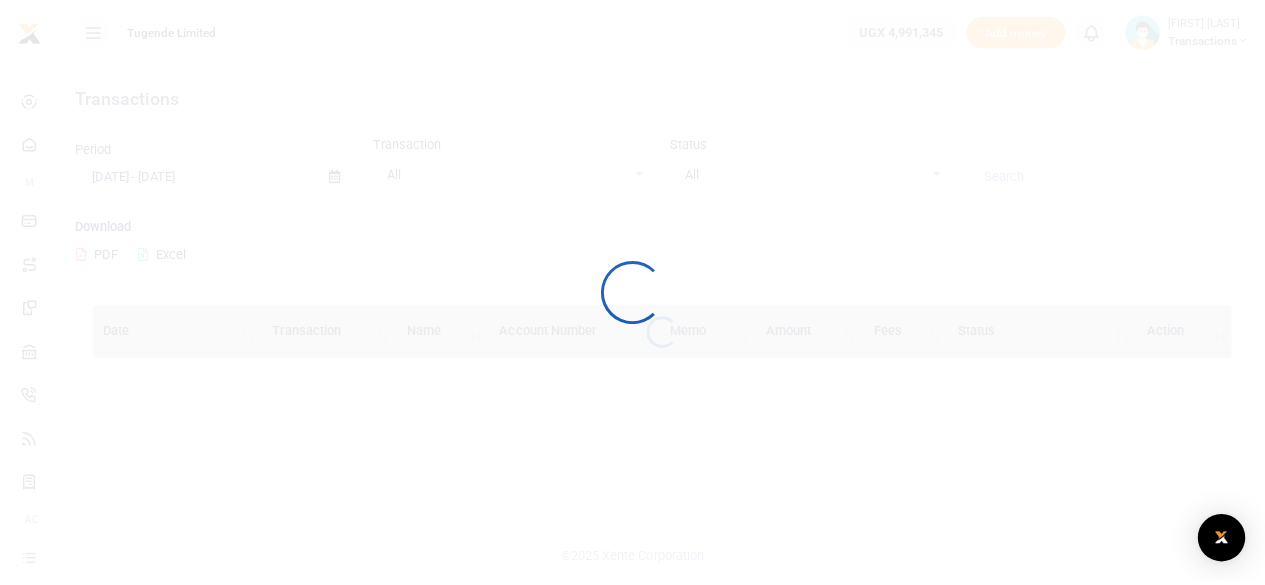 scroll, scrollTop: 0, scrollLeft: 0, axis: both 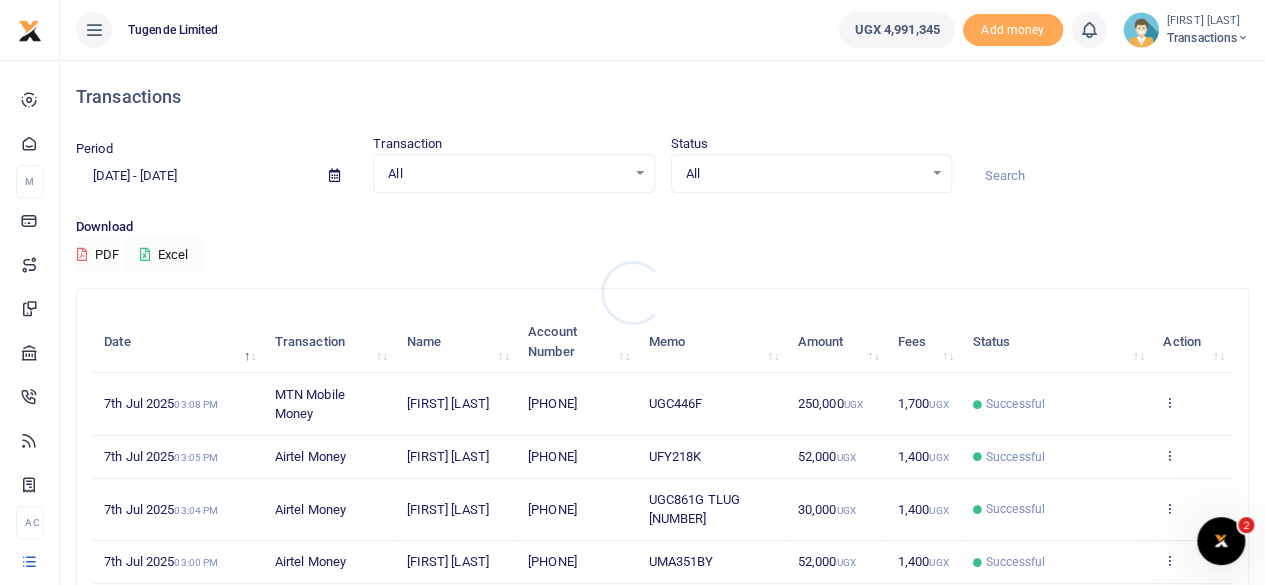 click at bounding box center [632, 292] 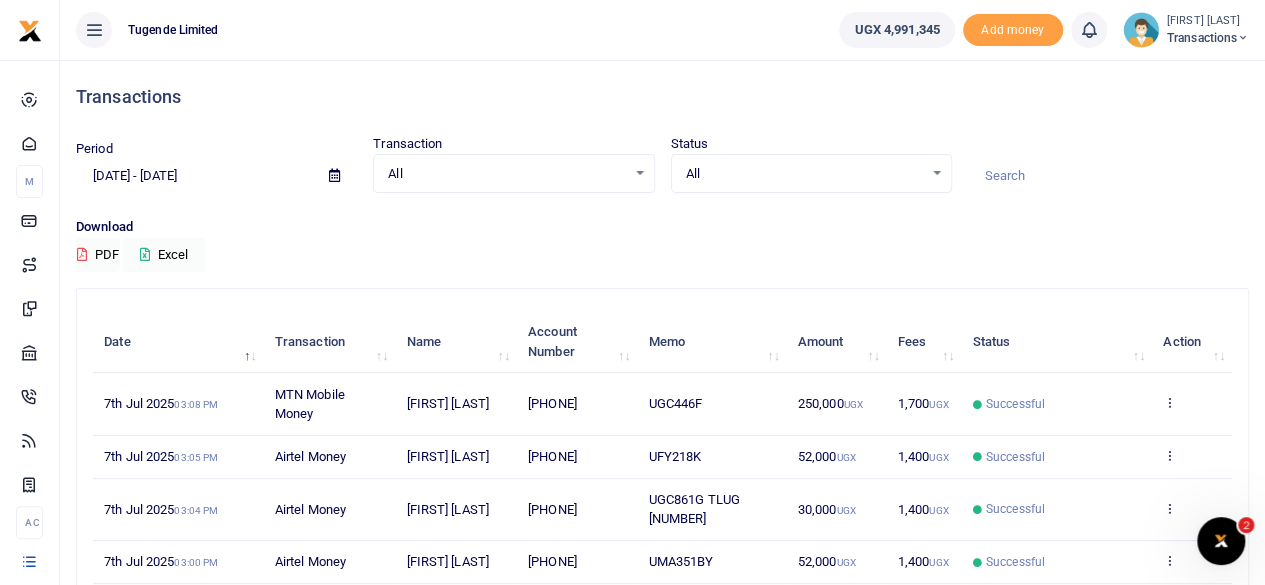 click at bounding box center [1108, 176] 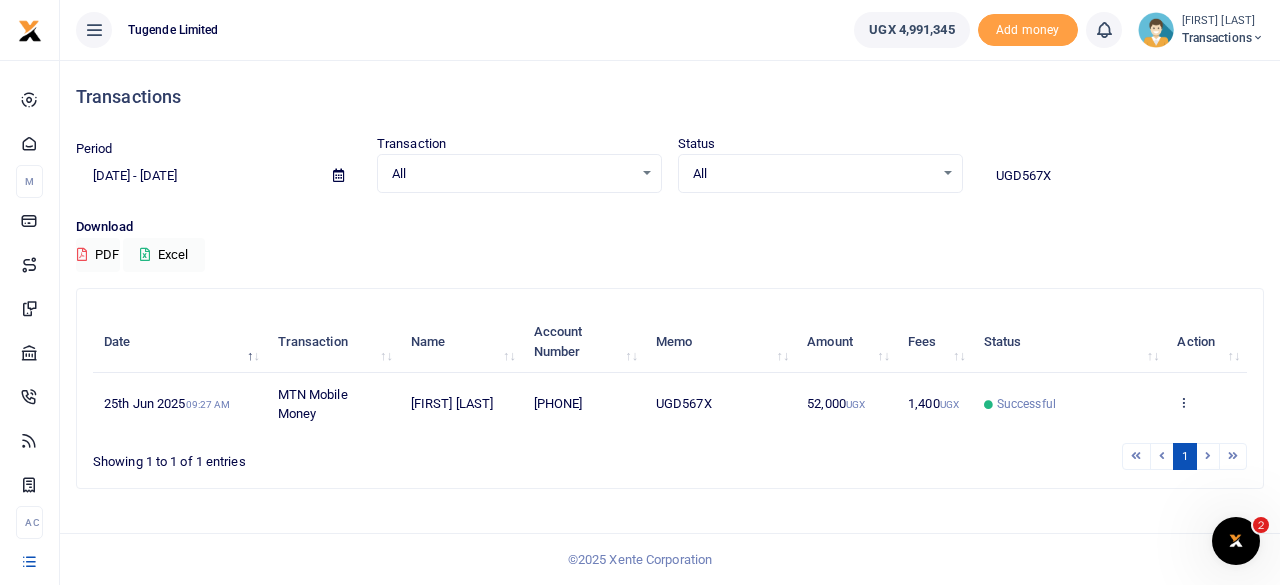type on "UGD567X" 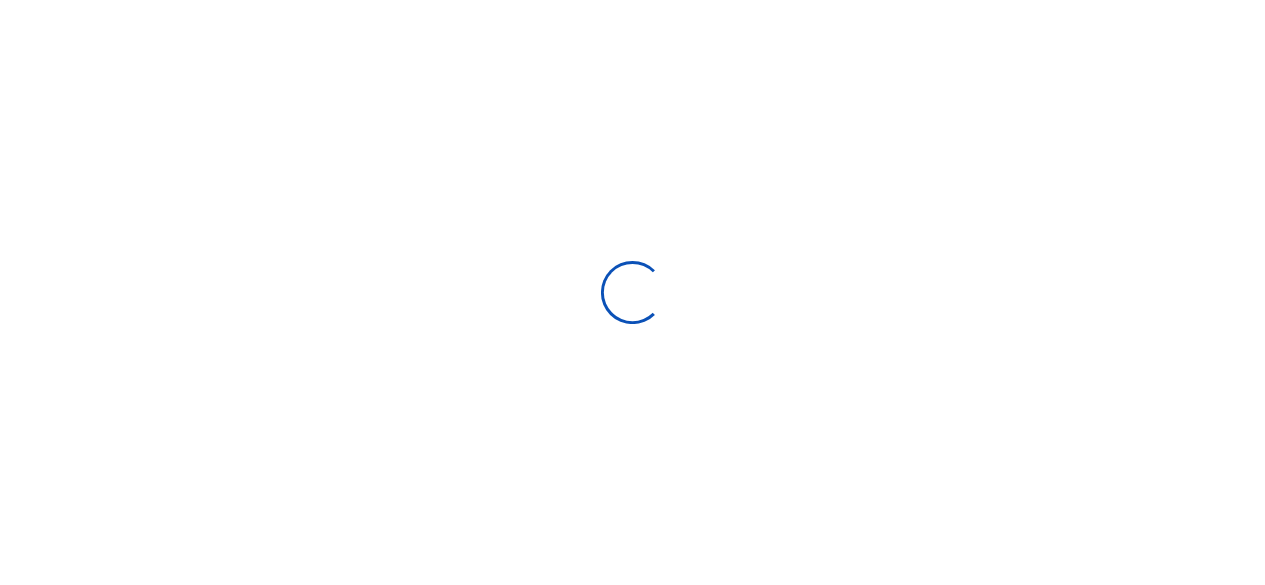 scroll, scrollTop: 0, scrollLeft: 0, axis: both 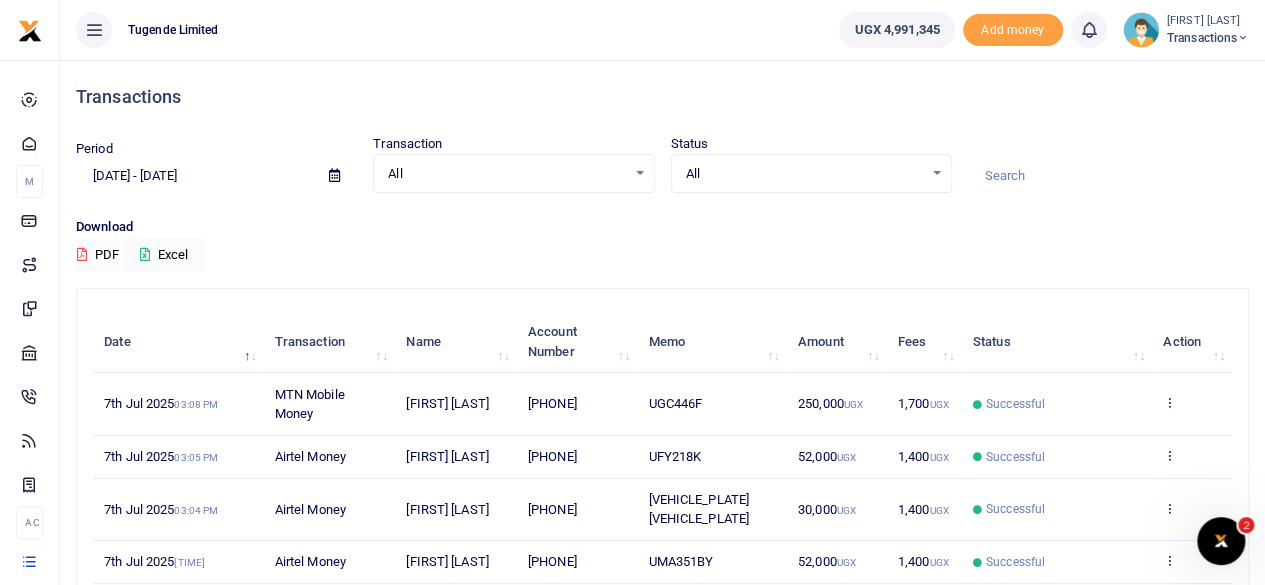 click at bounding box center (1108, 176) 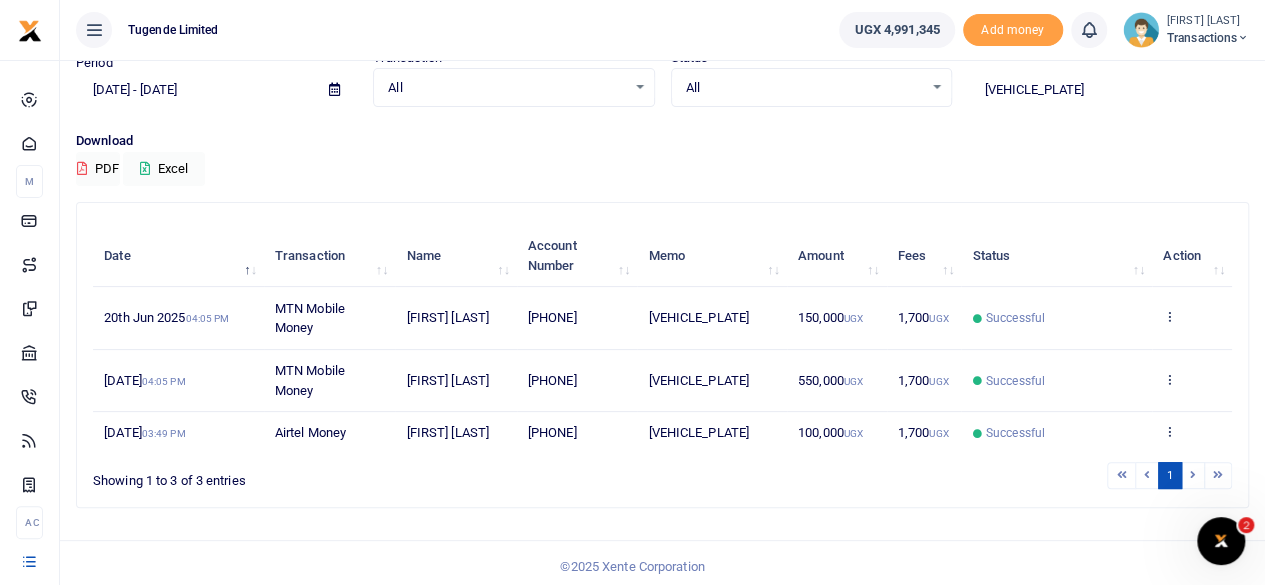 scroll, scrollTop: 89, scrollLeft: 0, axis: vertical 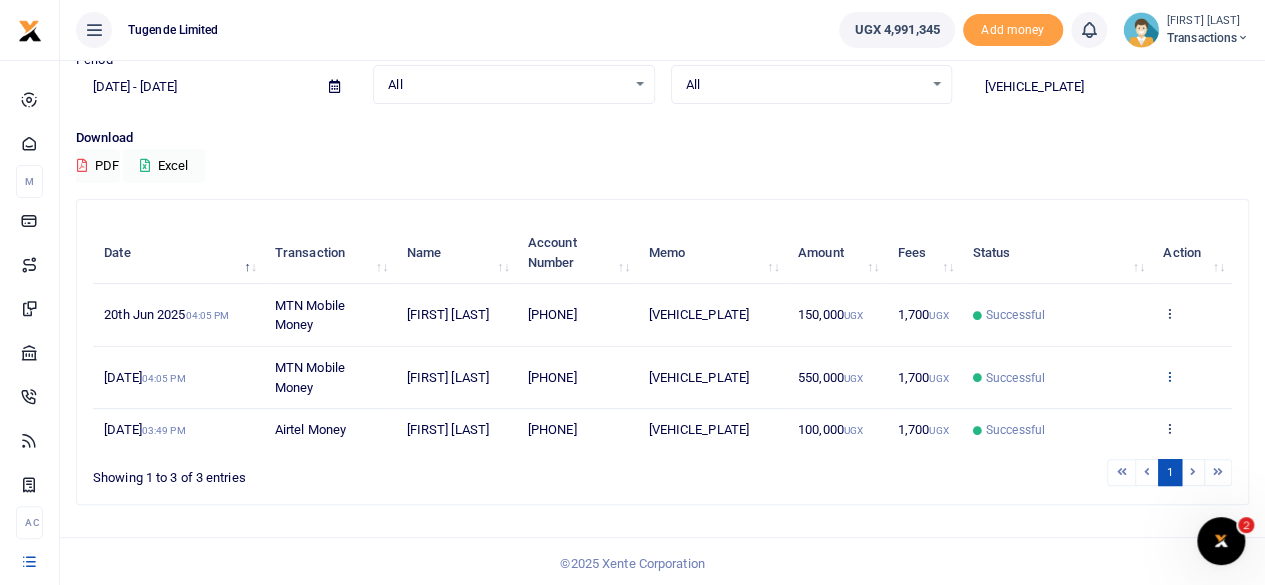 click at bounding box center [1169, 376] 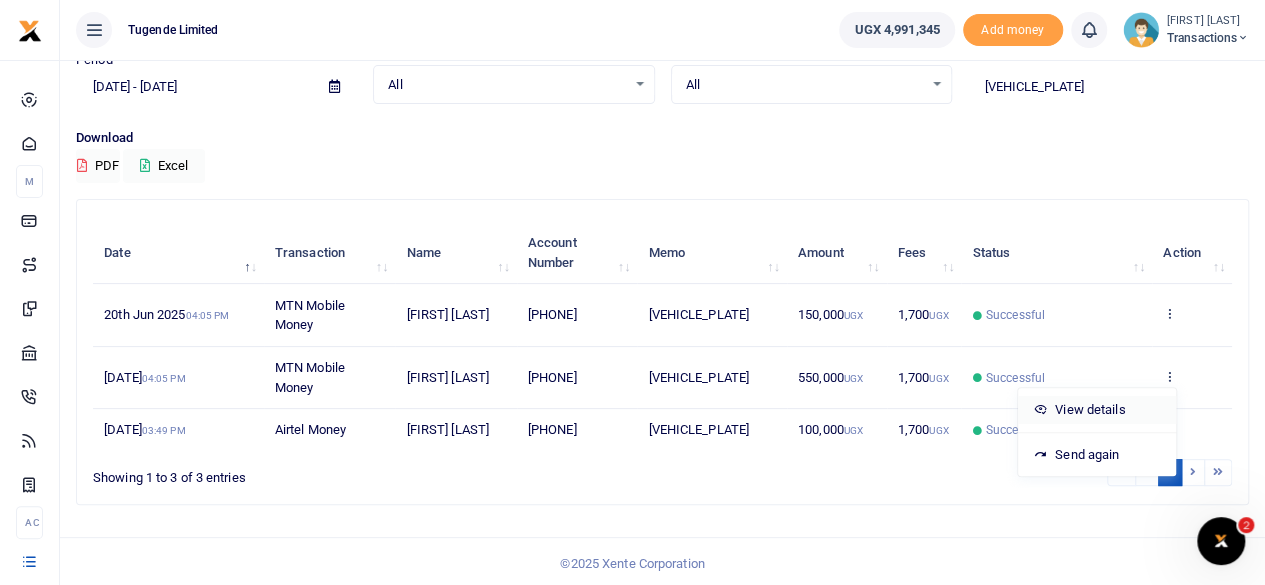 click on "View details" at bounding box center (1097, 410) 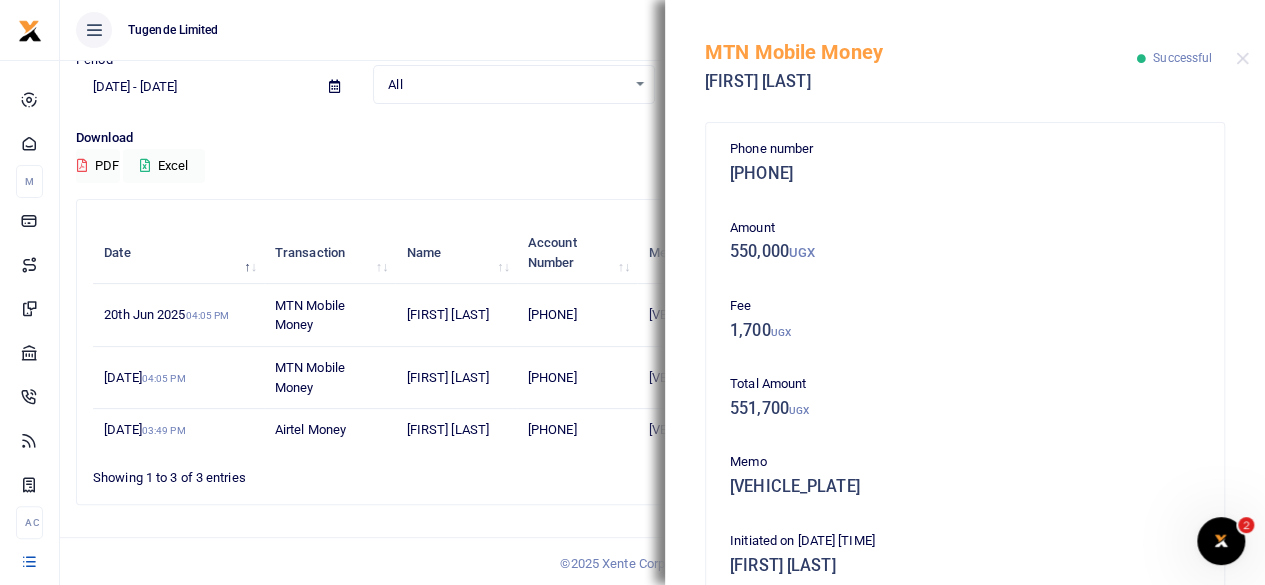 scroll, scrollTop: 477, scrollLeft: 0, axis: vertical 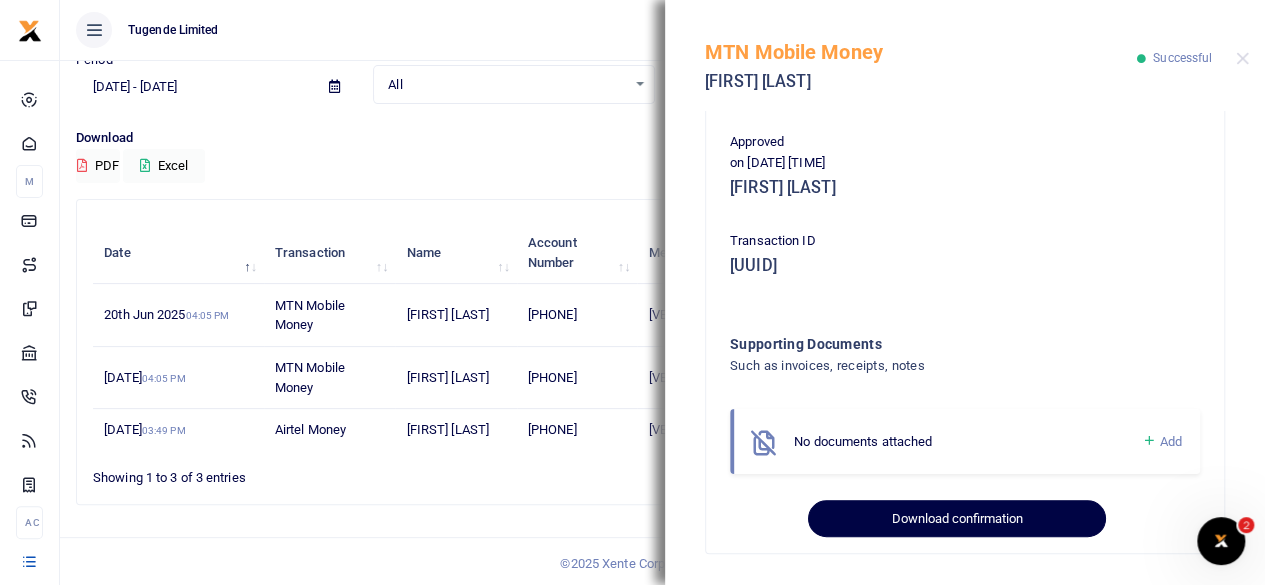 click on "Download confirmation" at bounding box center (956, 519) 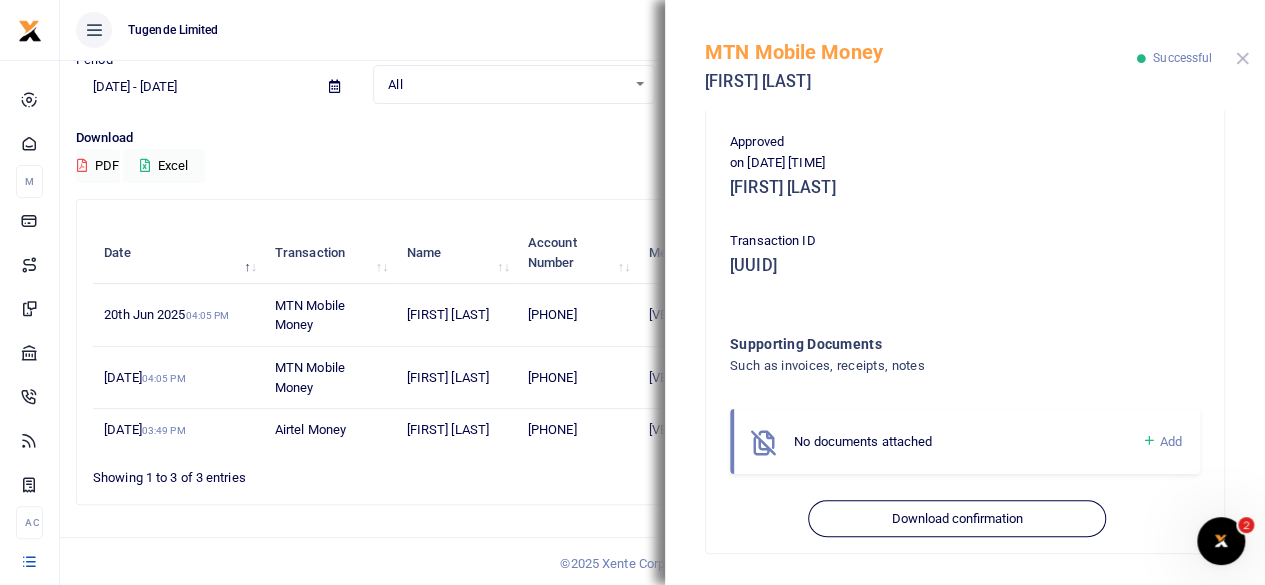 click at bounding box center [1242, 58] 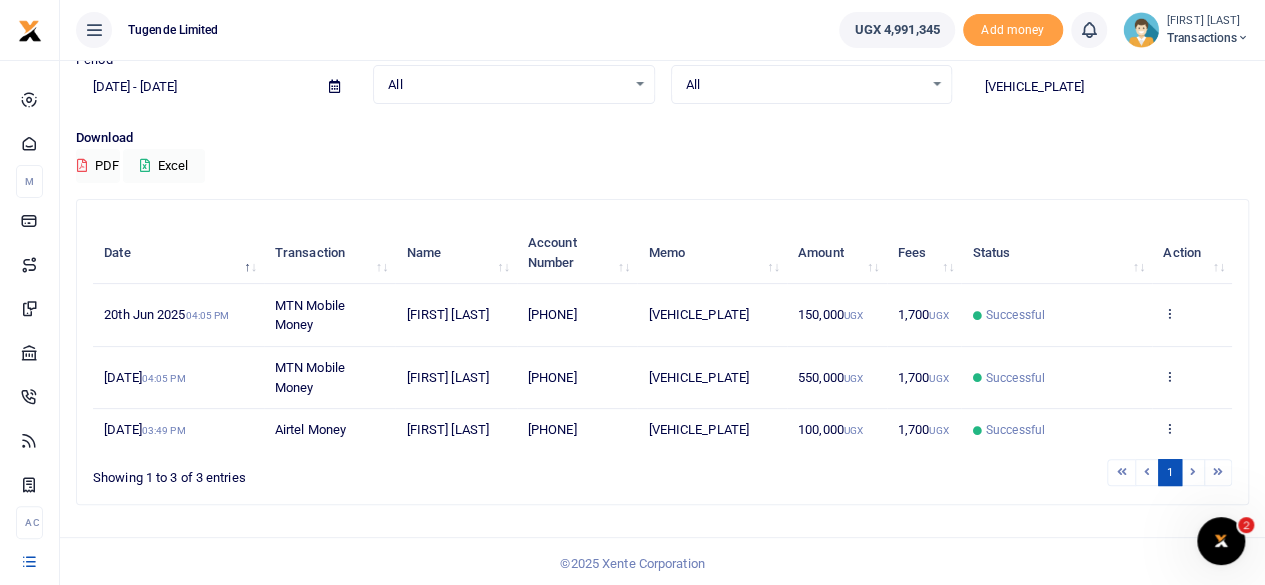 click on "UGH291A" at bounding box center (1108, 87) 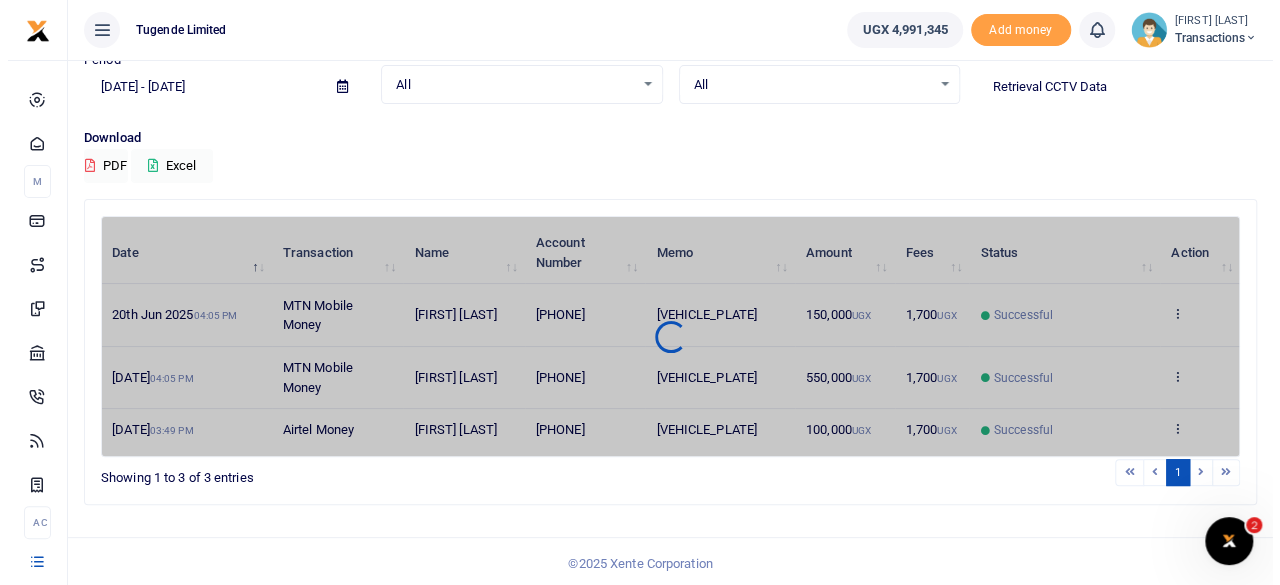 scroll, scrollTop: 0, scrollLeft: 0, axis: both 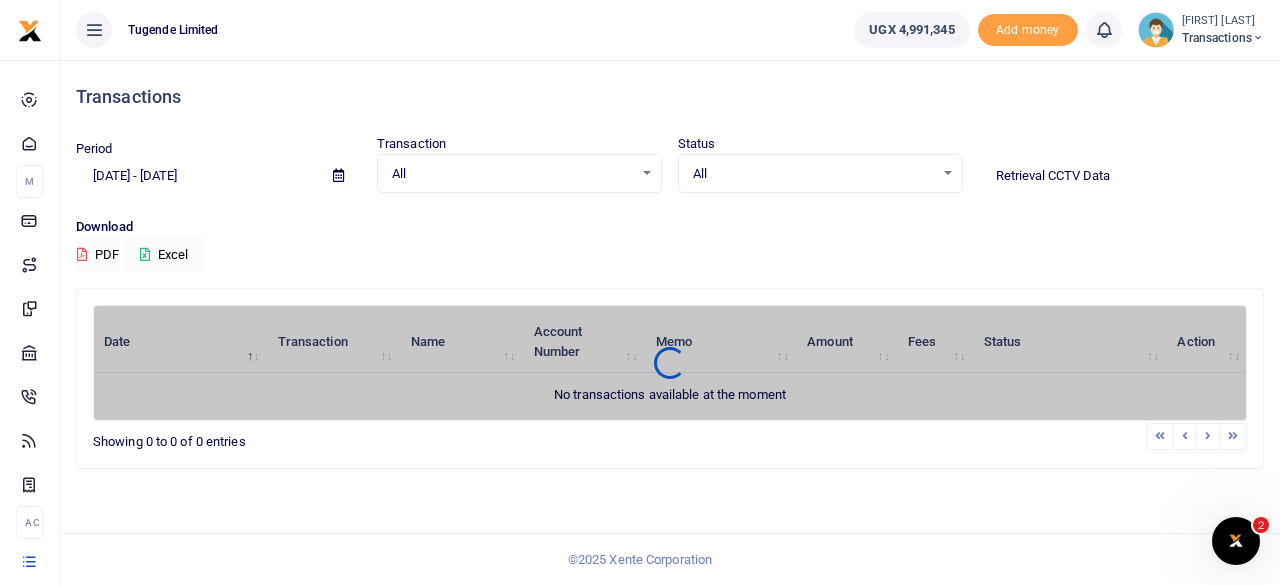 click at bounding box center [338, 175] 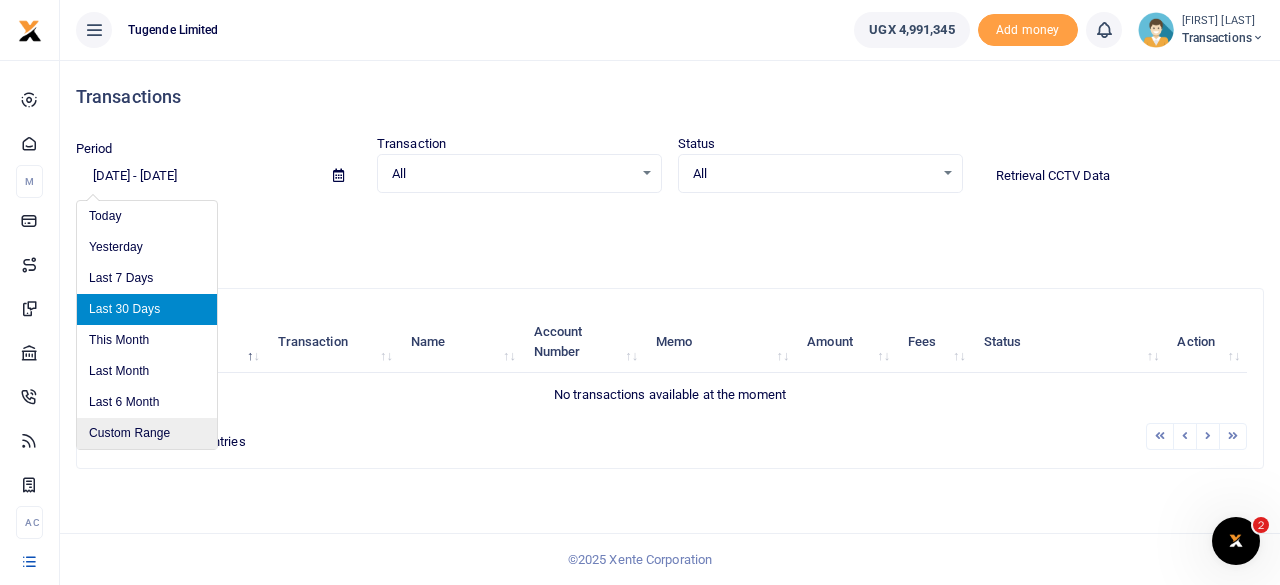 click on "Custom Range" at bounding box center [147, 433] 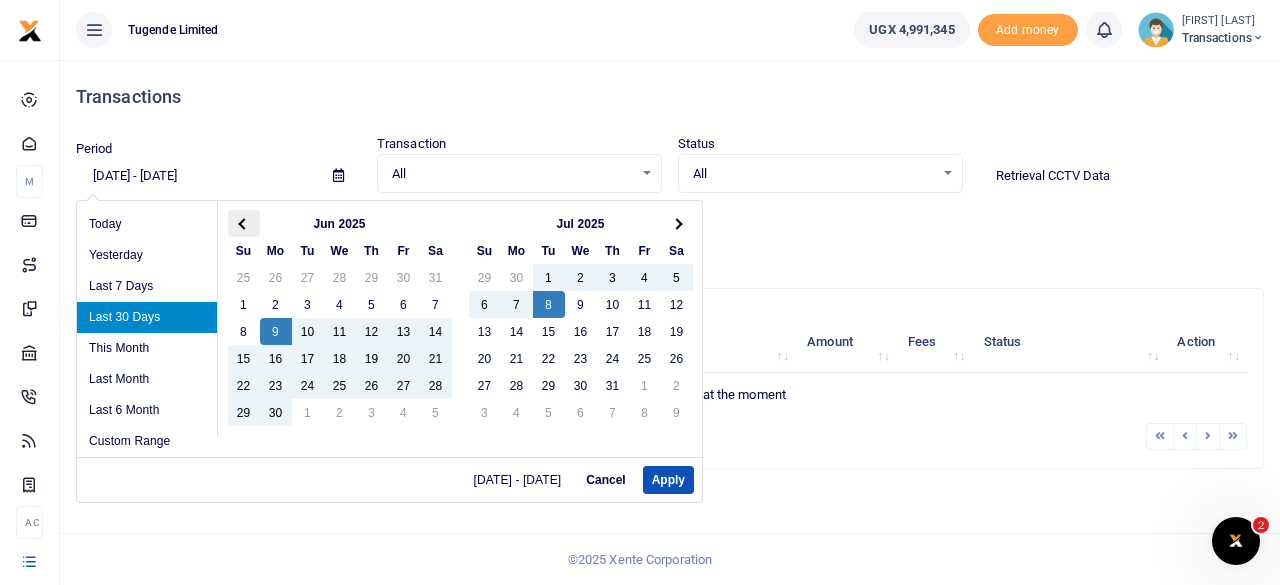 click at bounding box center (244, 223) 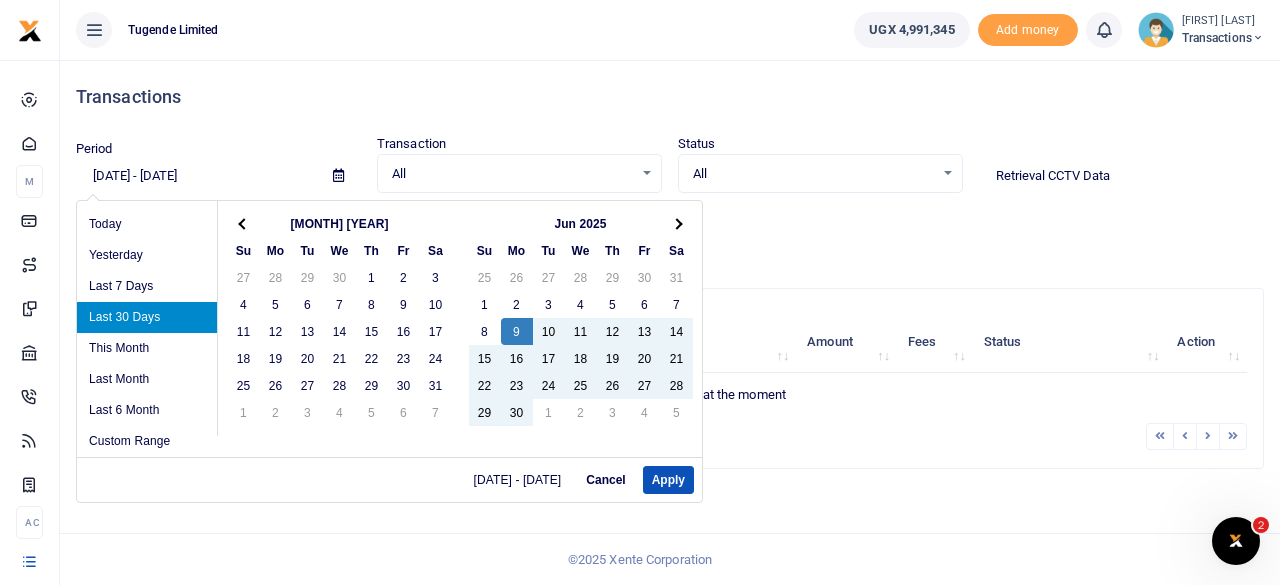 click at bounding box center [244, 223] 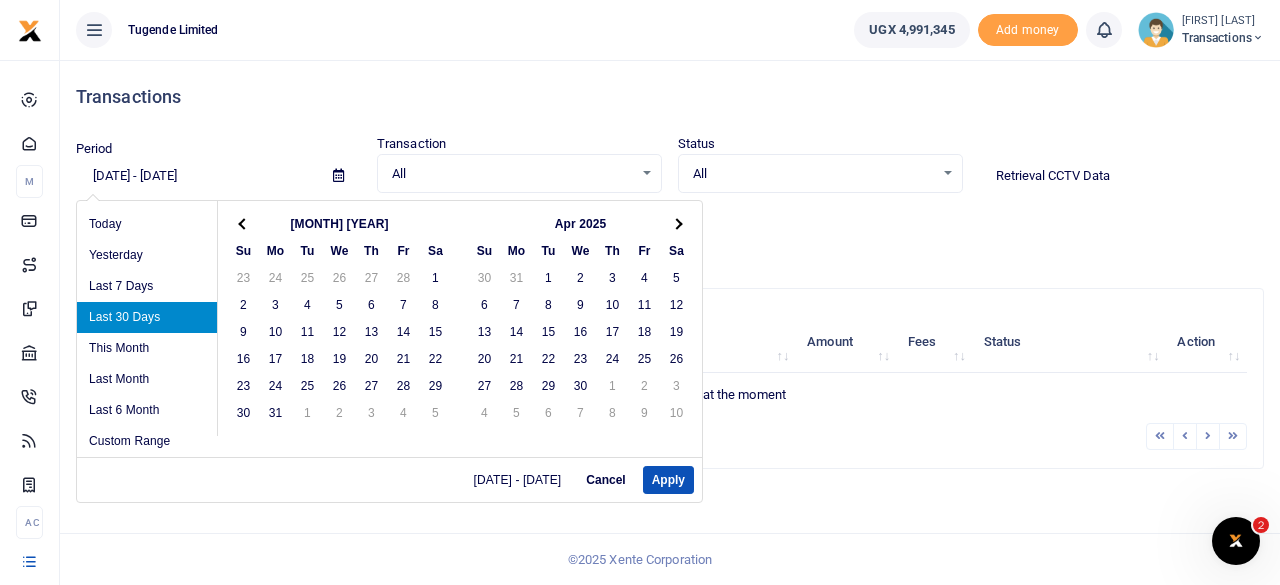click at bounding box center [244, 223] 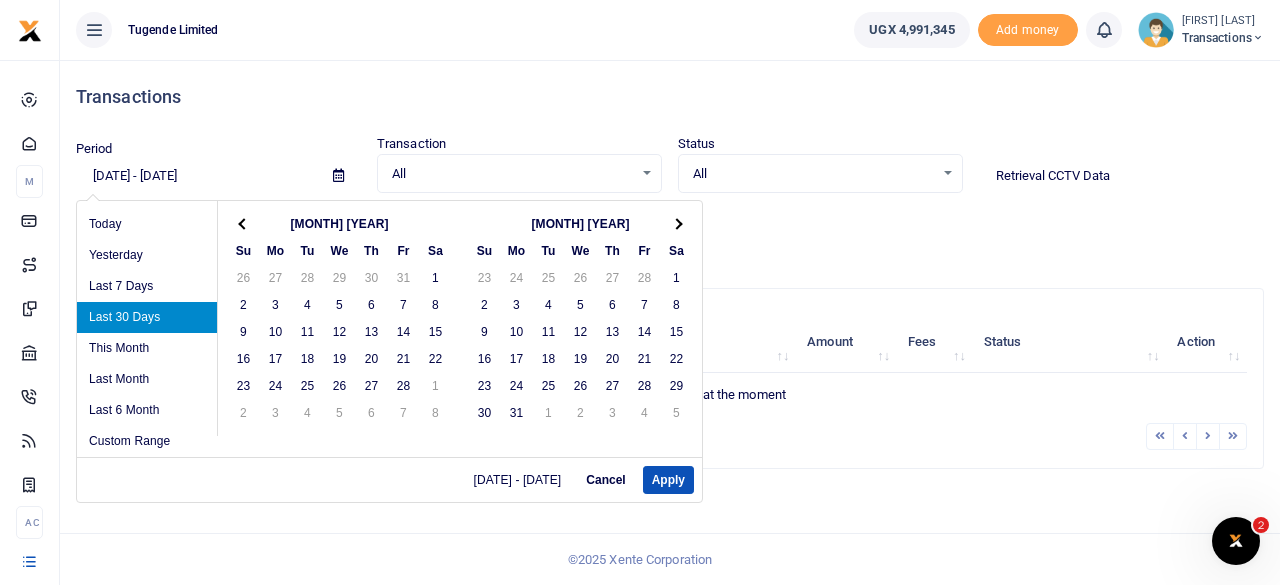 click at bounding box center (244, 223) 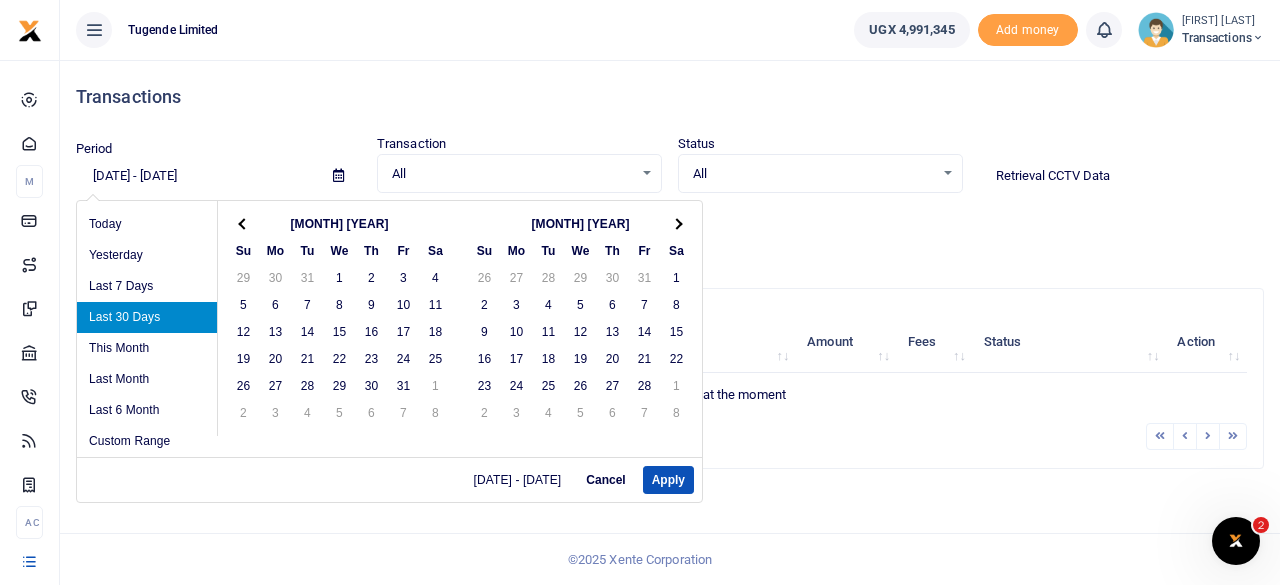click at bounding box center [244, 223] 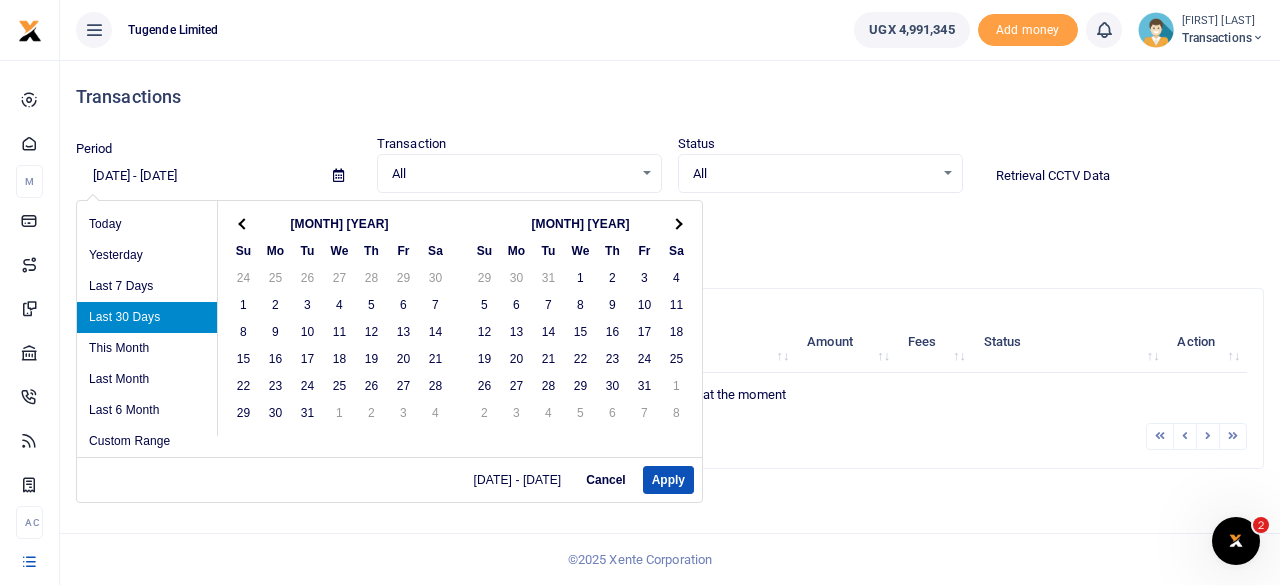 click at bounding box center [244, 223] 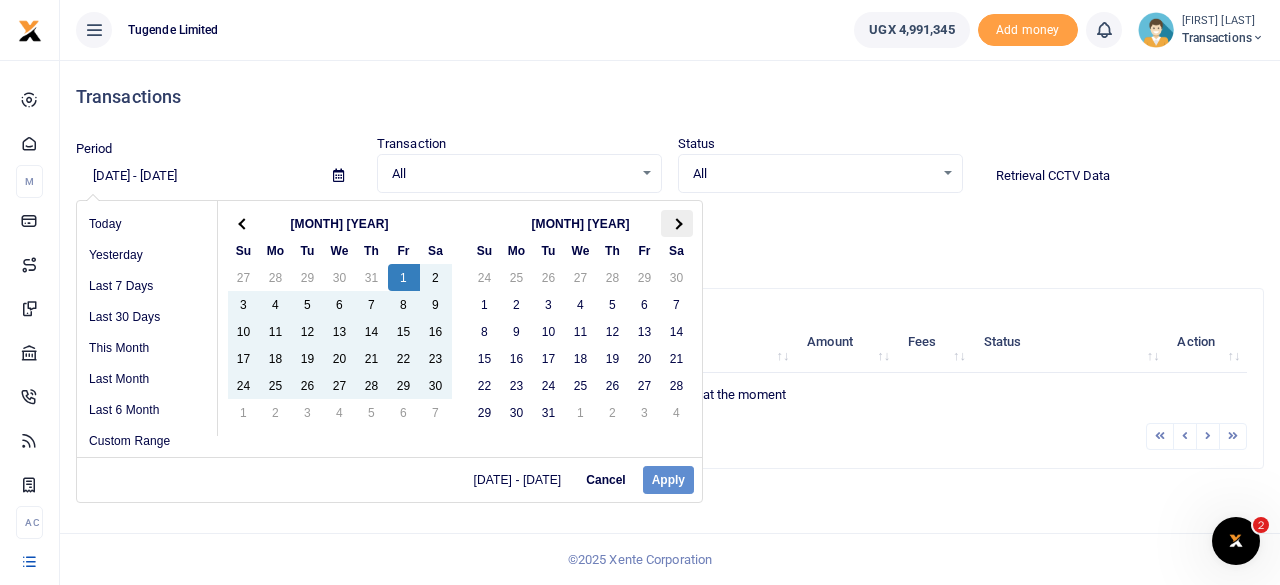 click at bounding box center (676, 223) 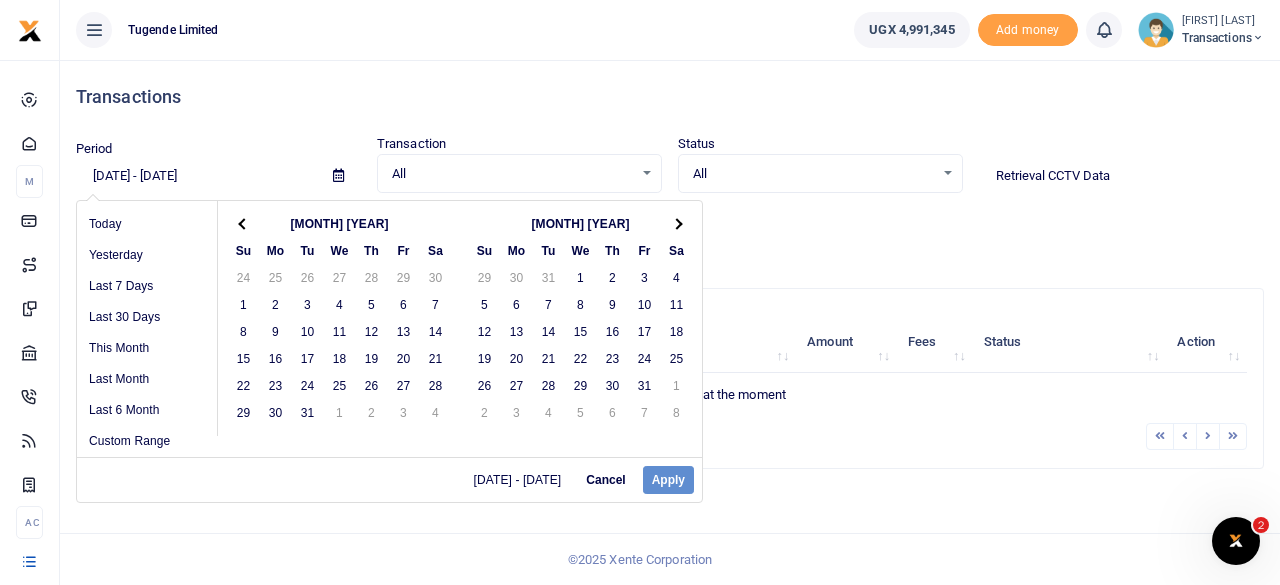 click at bounding box center [676, 223] 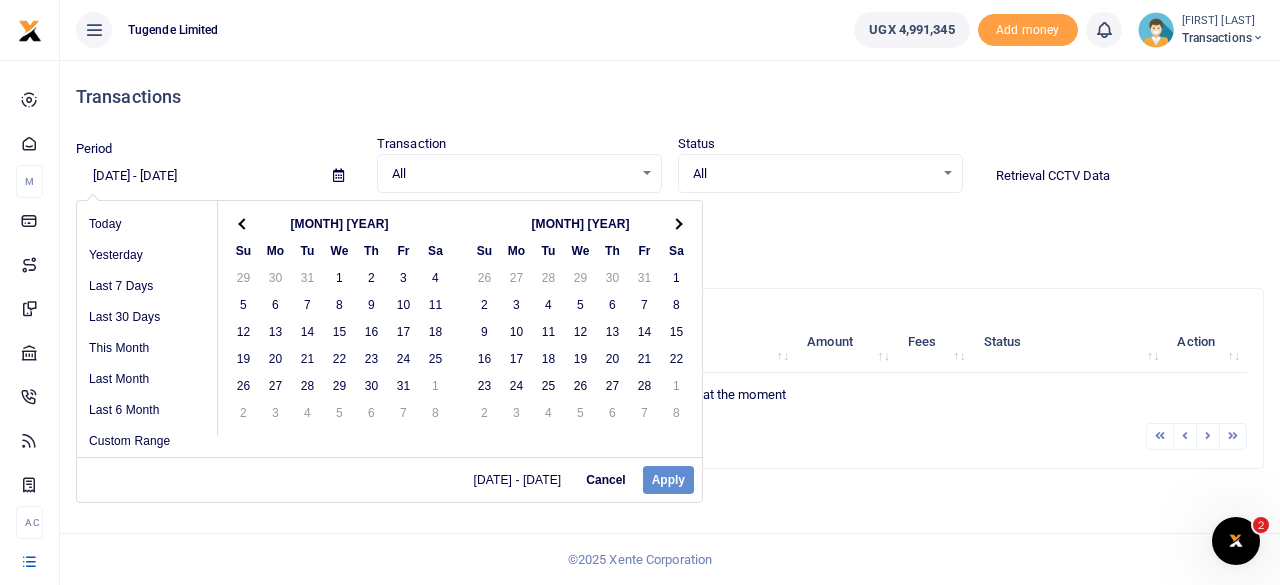 click at bounding box center (676, 223) 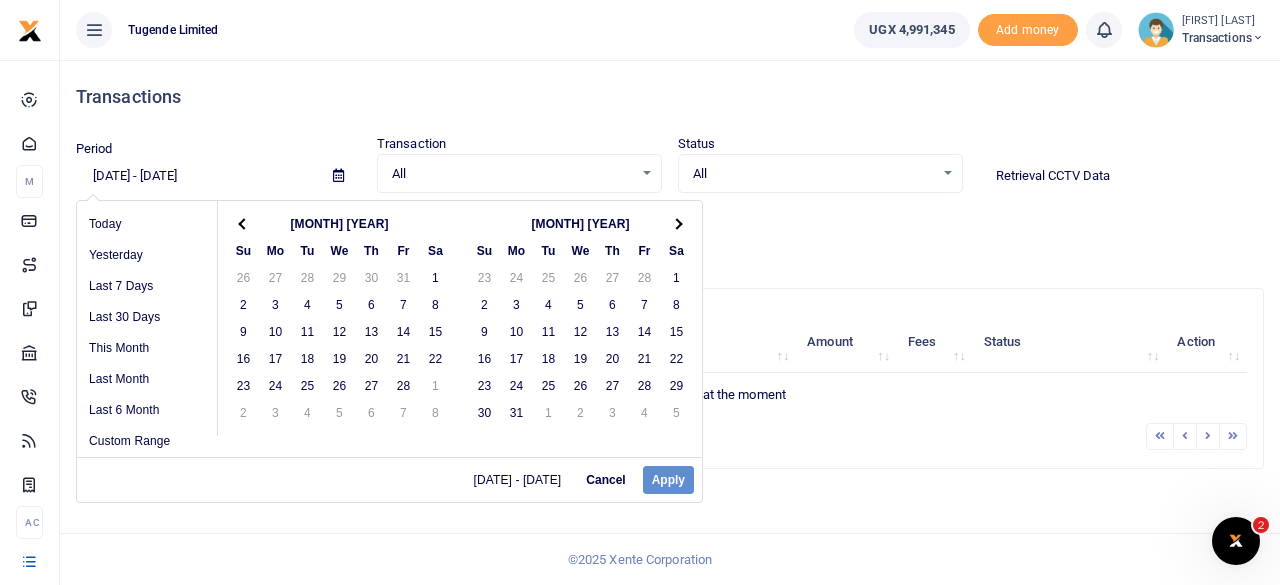 click at bounding box center (676, 223) 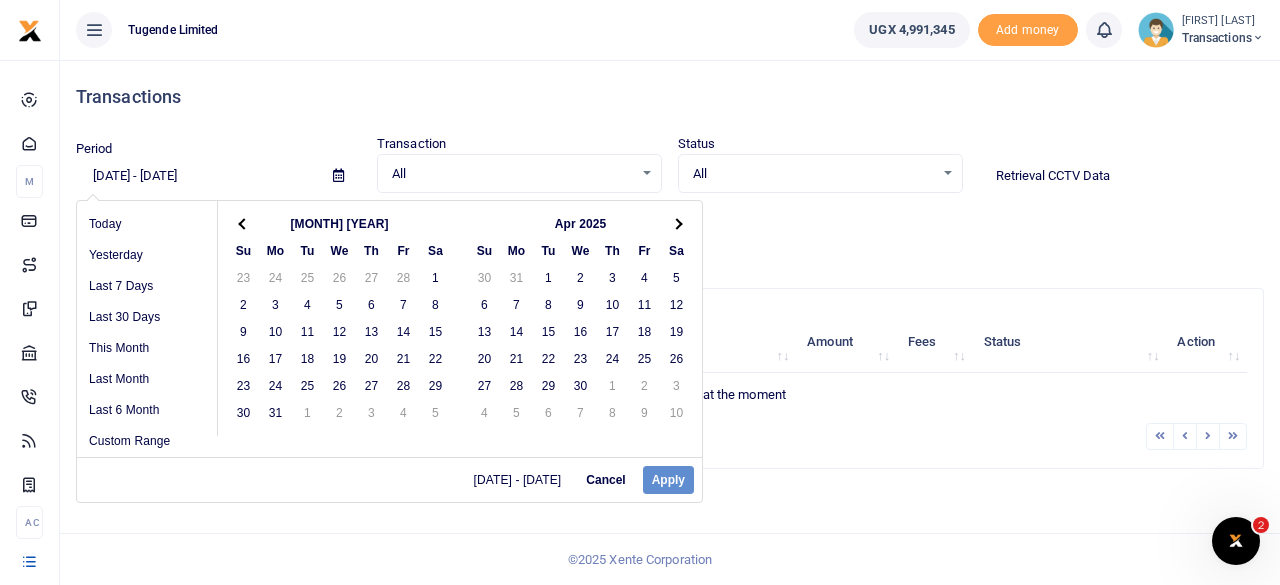 click at bounding box center (676, 223) 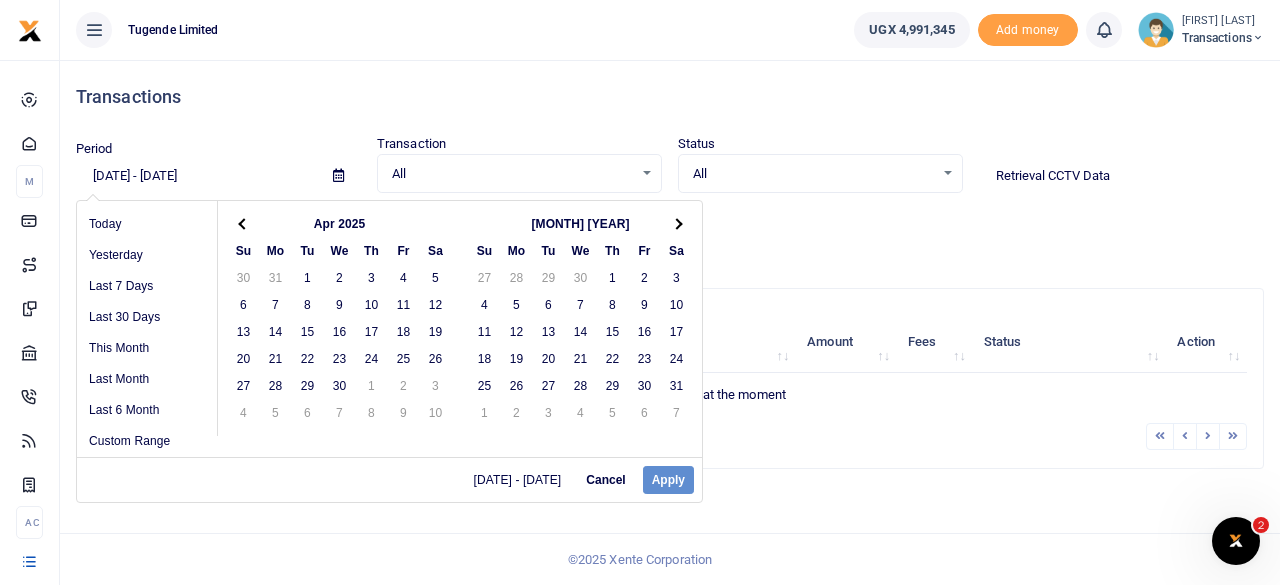 click at bounding box center (676, 223) 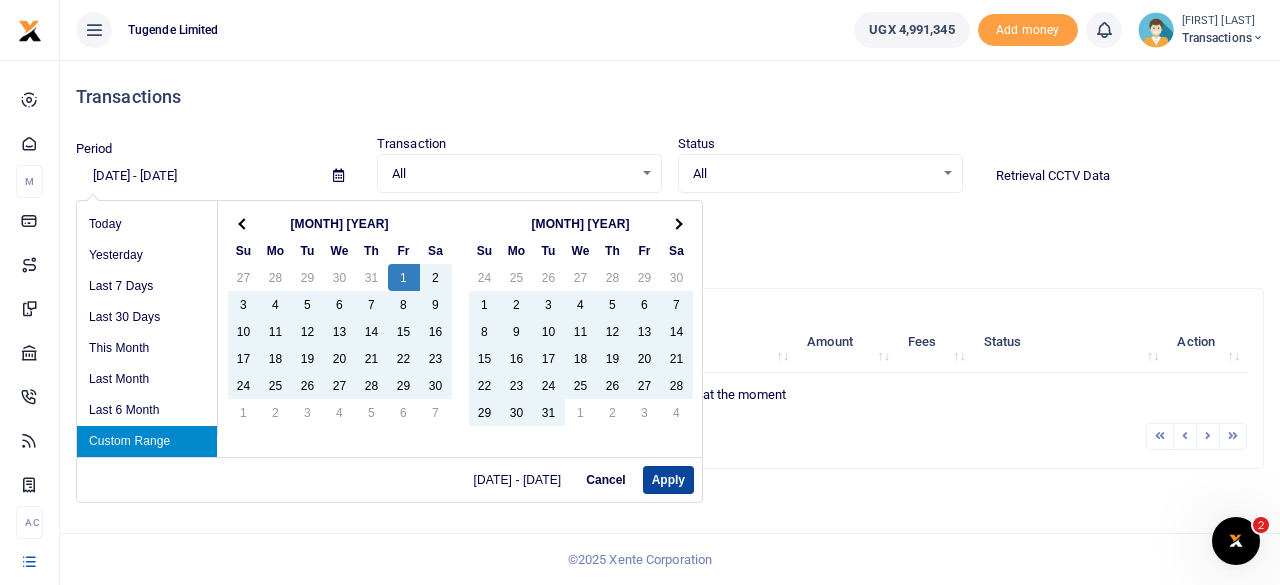click on "Apply" at bounding box center (668, 480) 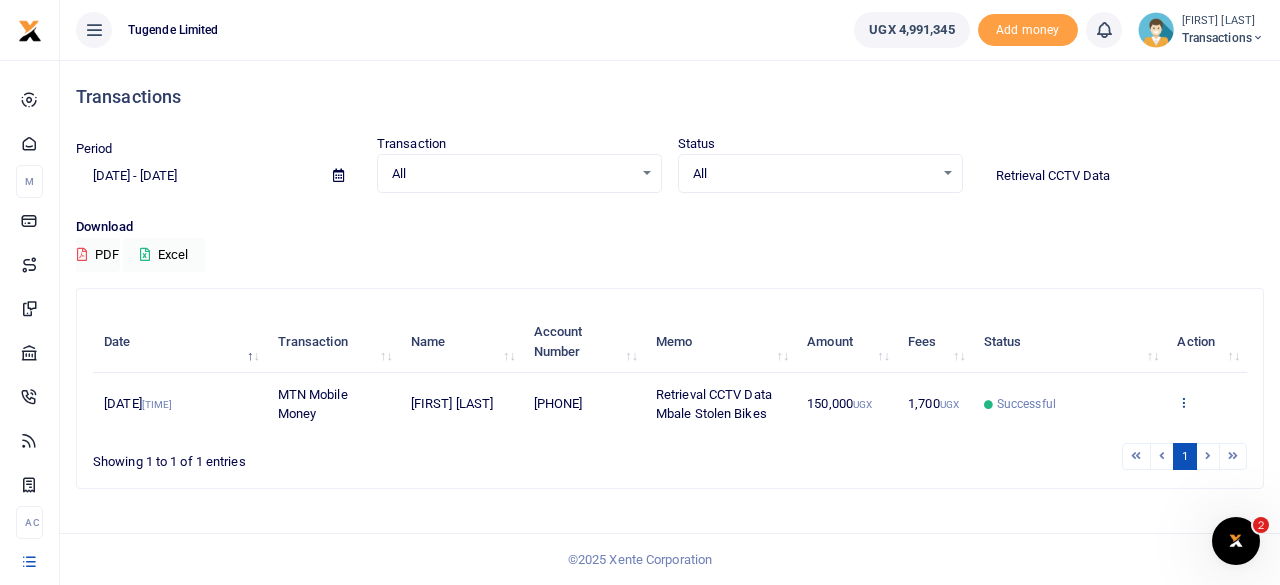 click at bounding box center (1183, 402) 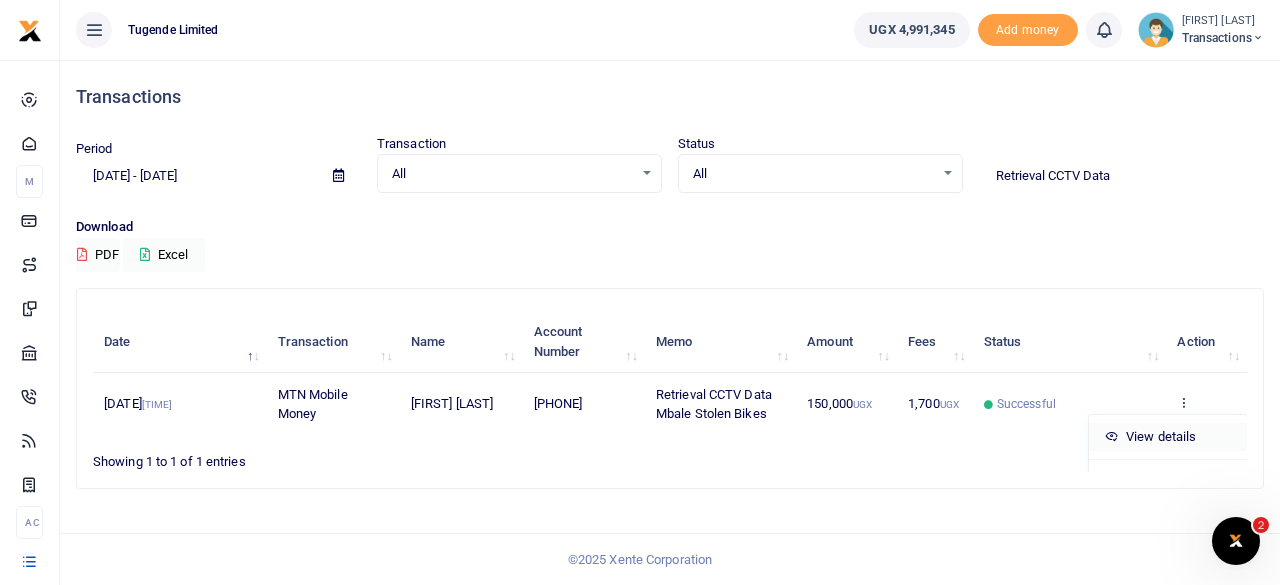 click on "View details" at bounding box center [1168, 437] 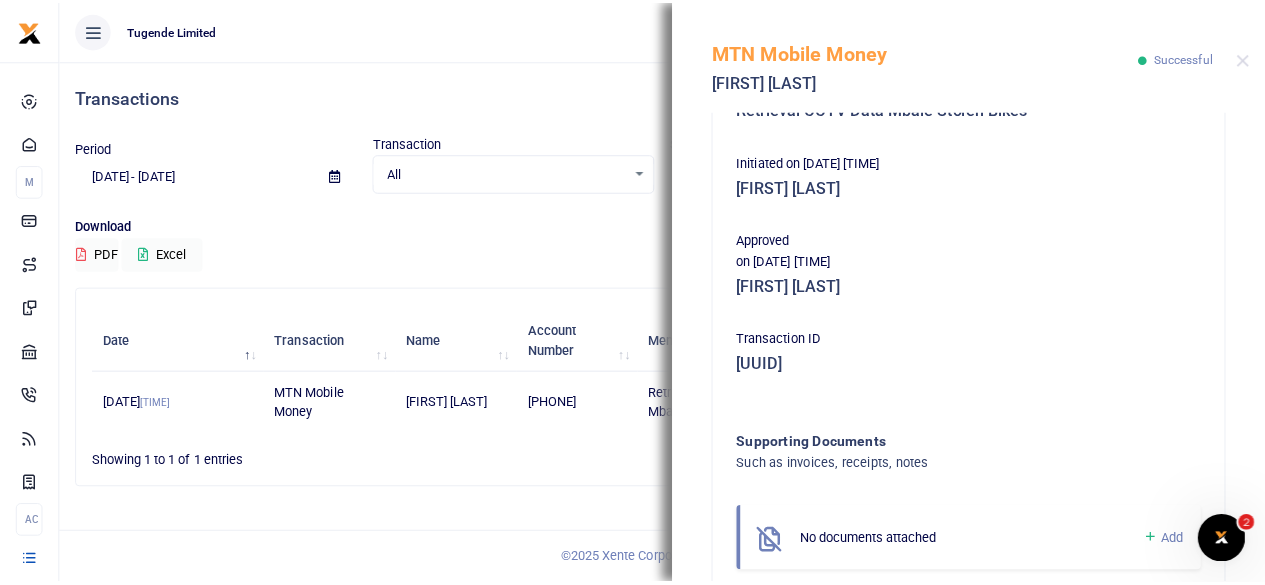 scroll, scrollTop: 477, scrollLeft: 0, axis: vertical 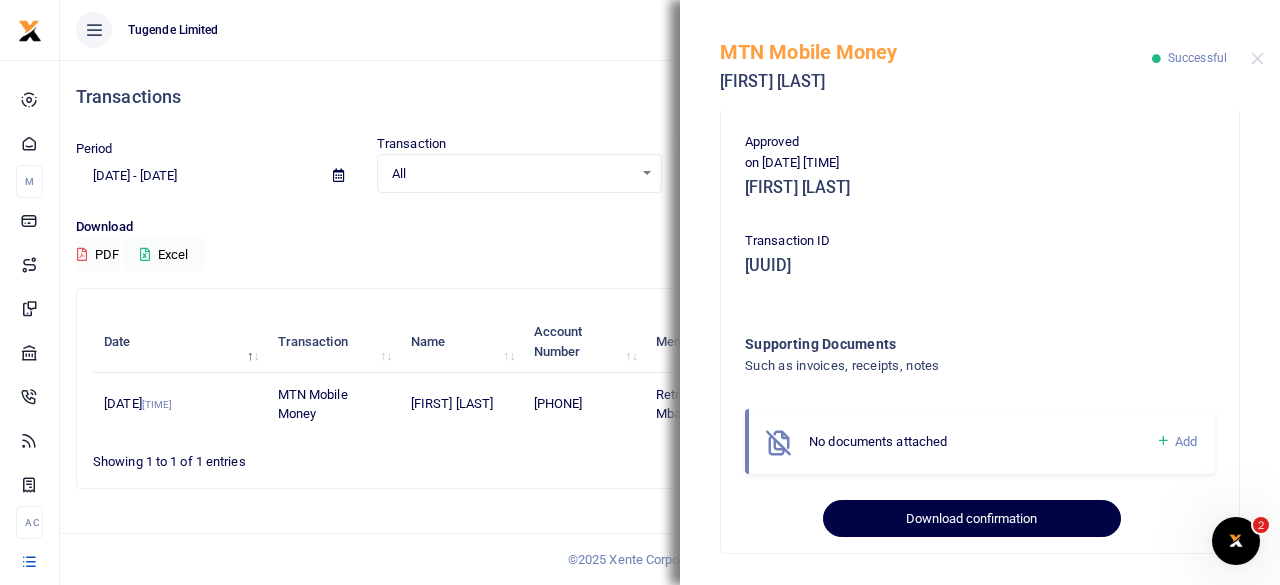 click on "Download confirmation" at bounding box center [971, 519] 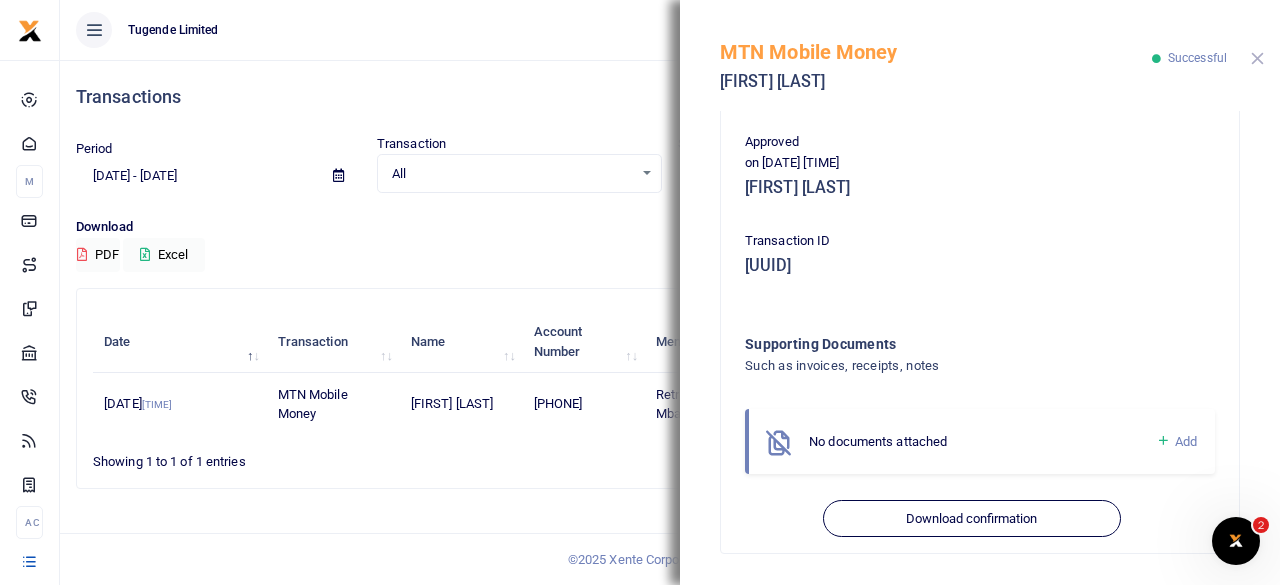 click at bounding box center (1257, 58) 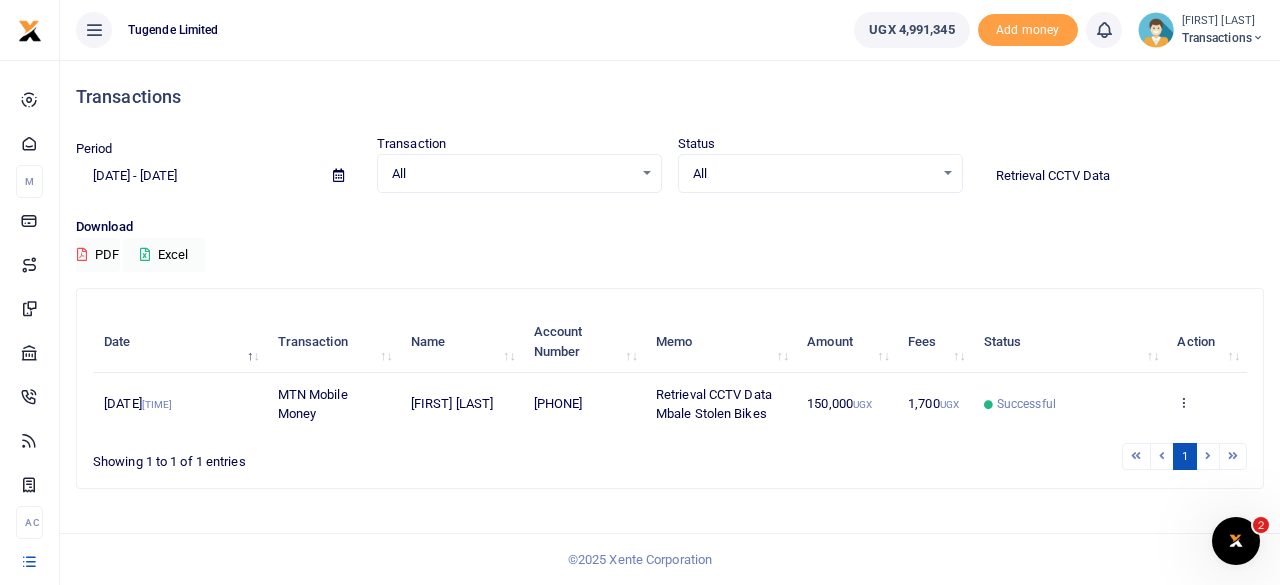 click on "Retrieval CCTV Data" at bounding box center [1121, 176] 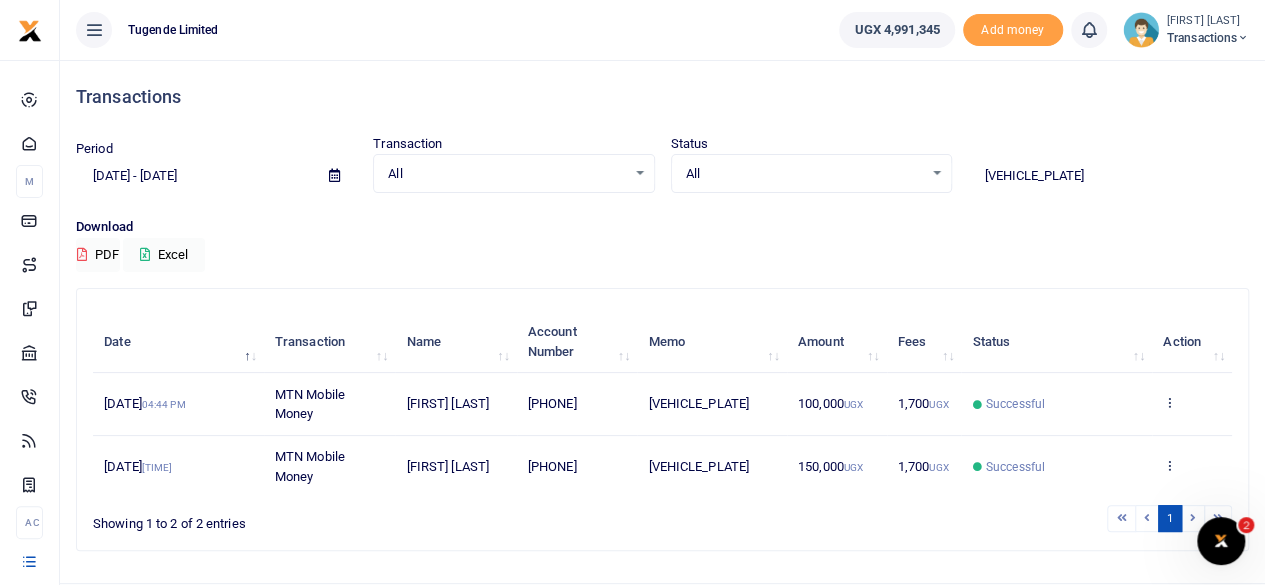 scroll, scrollTop: 46, scrollLeft: 0, axis: vertical 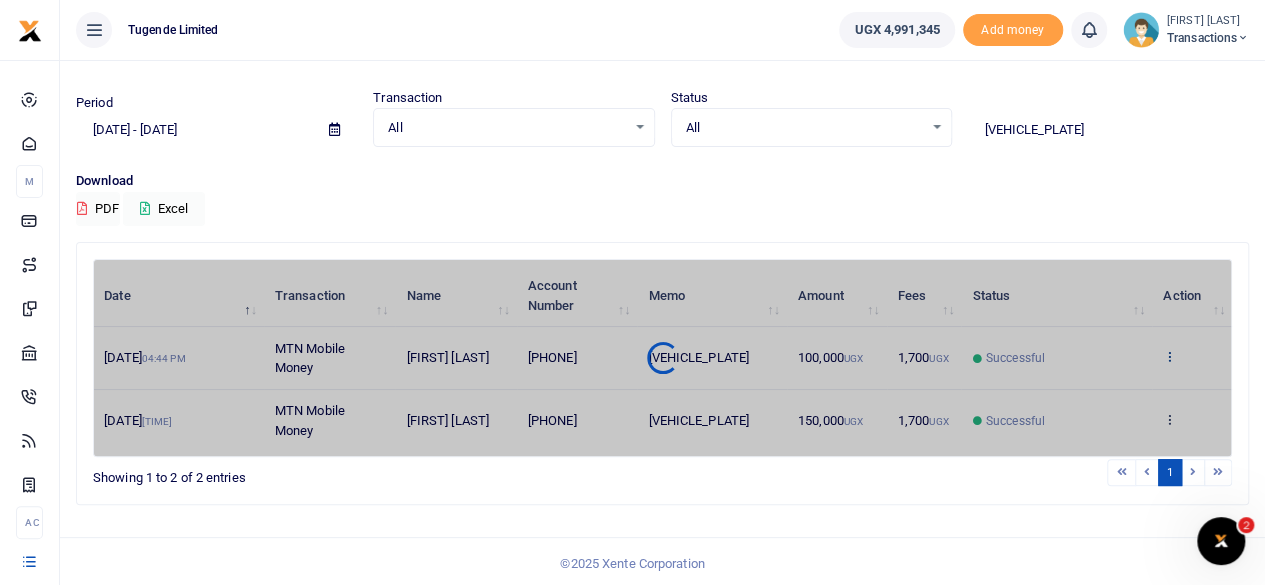 click on "Date Transaction Name Account Number Memo Amount Fees Status Action 2nd May 2025  04:44 PM MTN Mobile Money Wilson Kamugisha 256776989898 UGB326U 100,000 UGX  1,700 UGX  Successful
View details
Send again
28th Apr 2025  02:50 PM MTN Mobile Money Michael Odong 256785725784 UGB326U  150,000 UGX  1,700 UGX  Successful
View details
Send again" at bounding box center (378, 259) 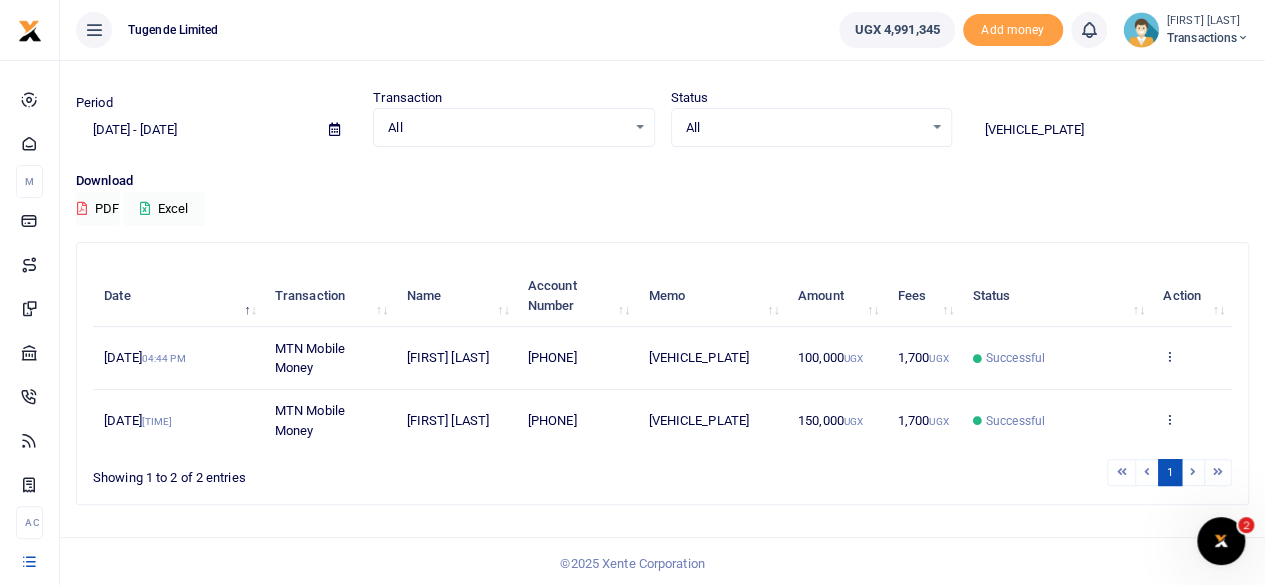 click at bounding box center [1169, 356] 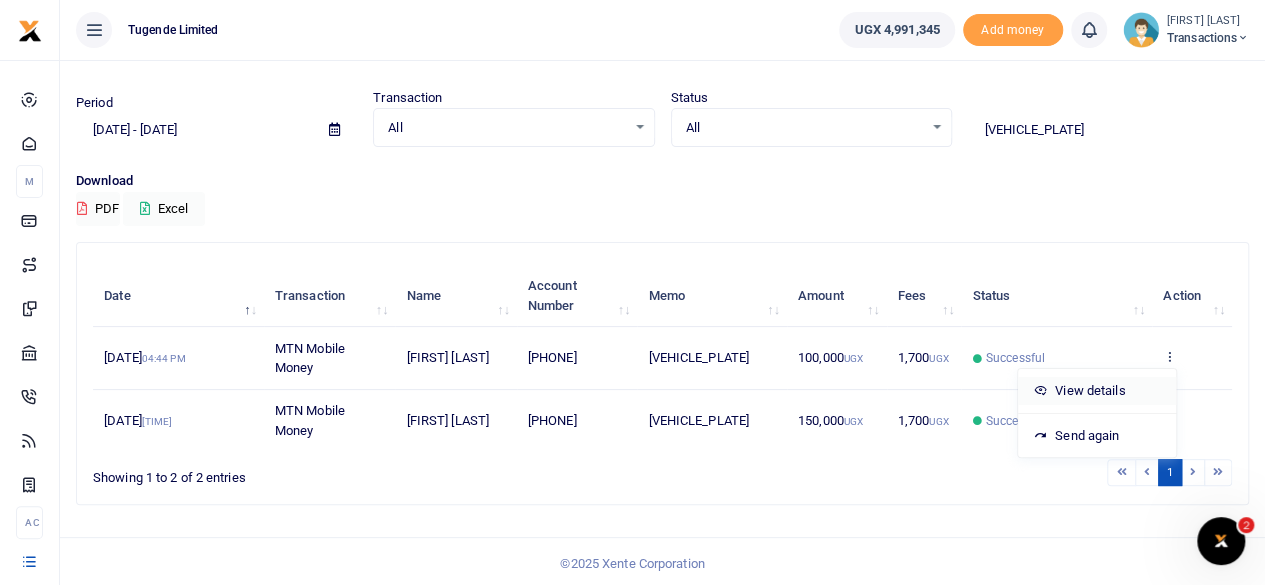 click on "View details" at bounding box center [1097, 391] 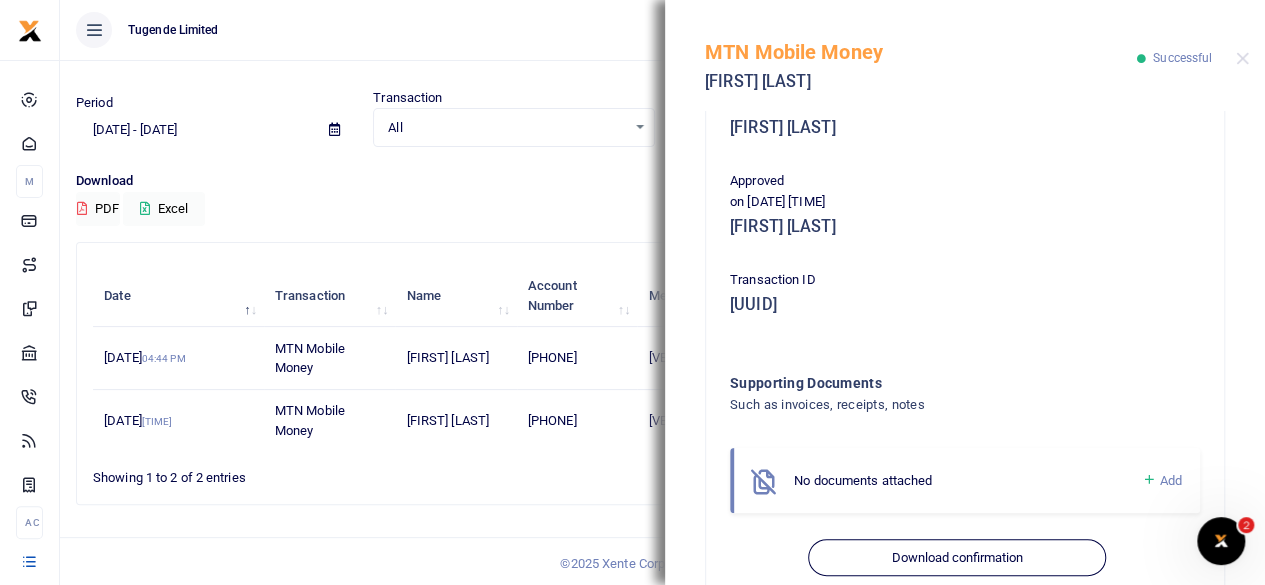 scroll, scrollTop: 477, scrollLeft: 0, axis: vertical 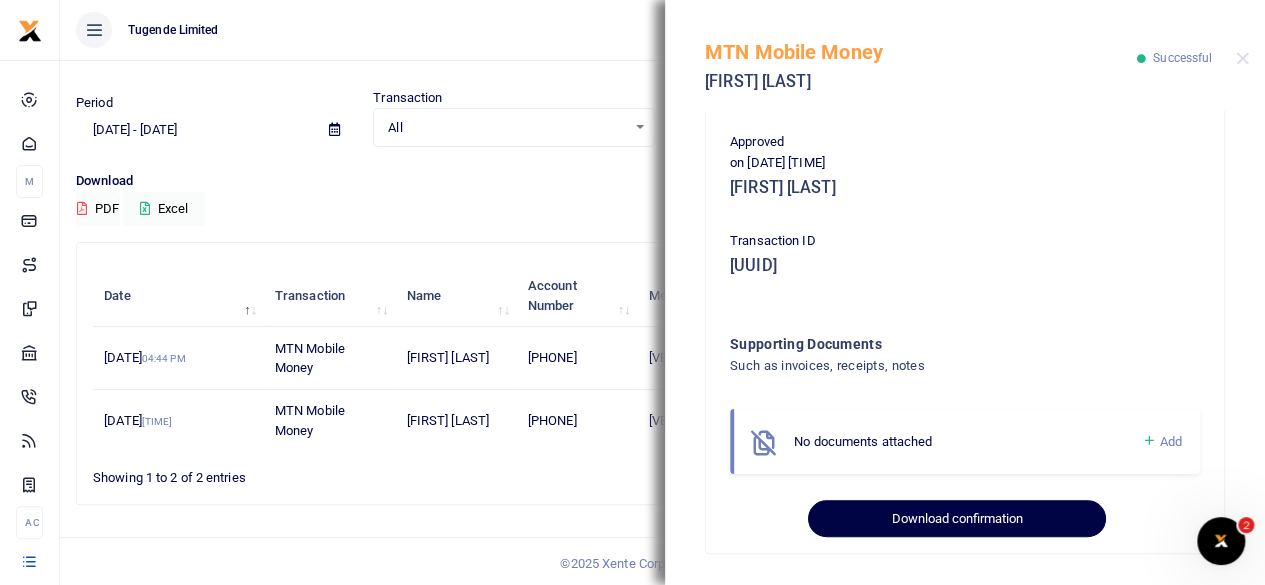 click on "Download confirmation" at bounding box center (956, 519) 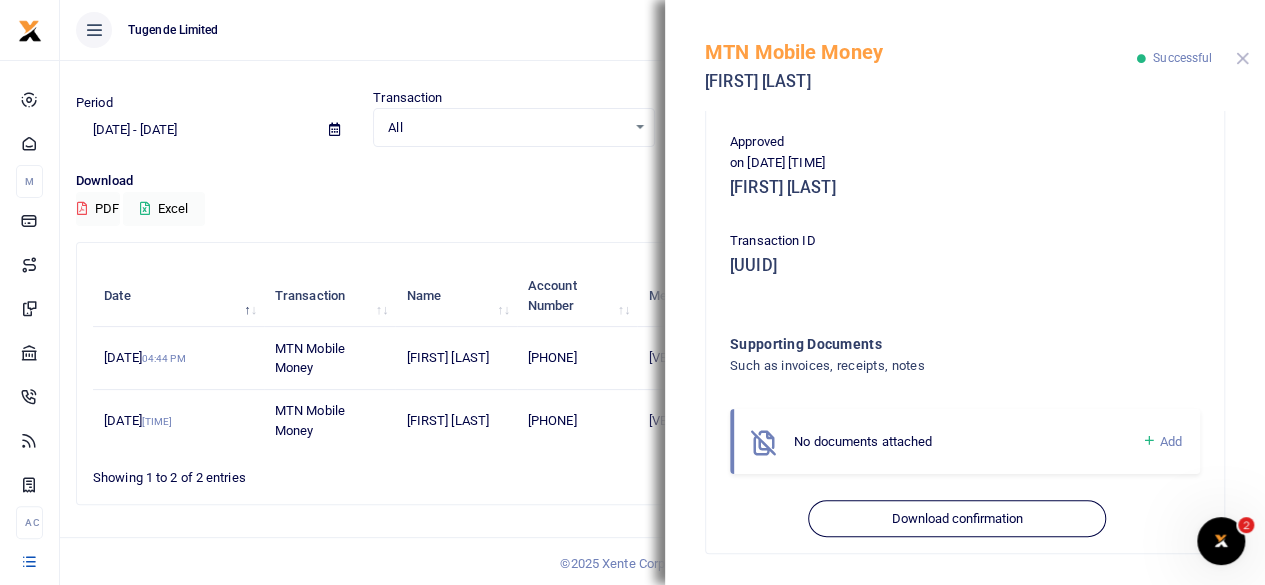 click at bounding box center (1242, 58) 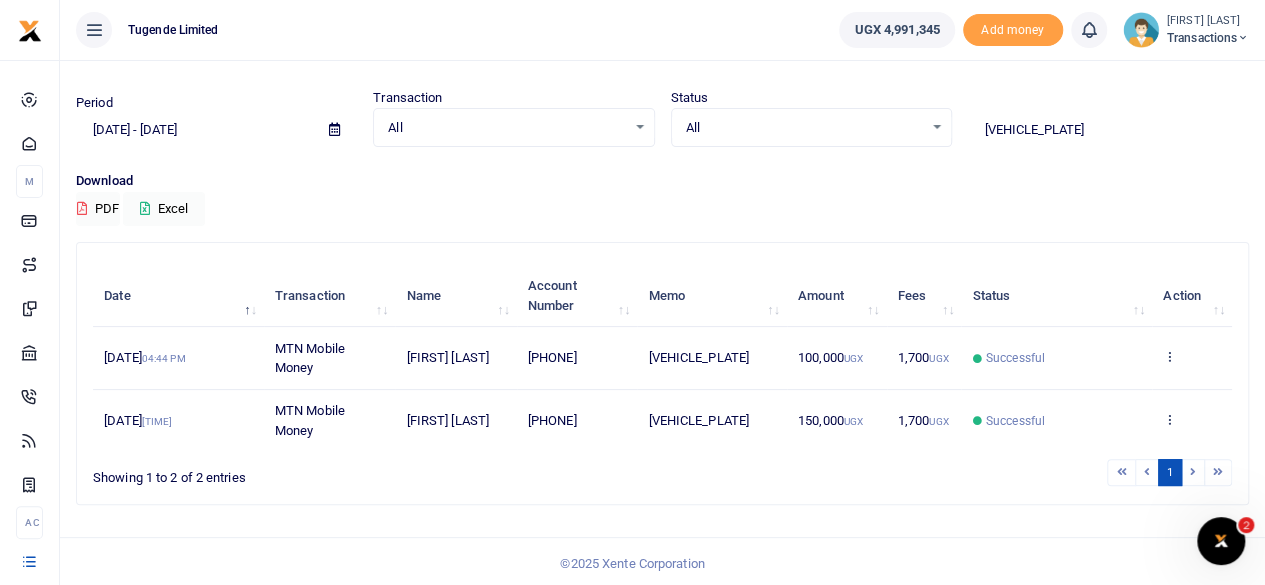 click on "UGB326U" at bounding box center (1108, 130) 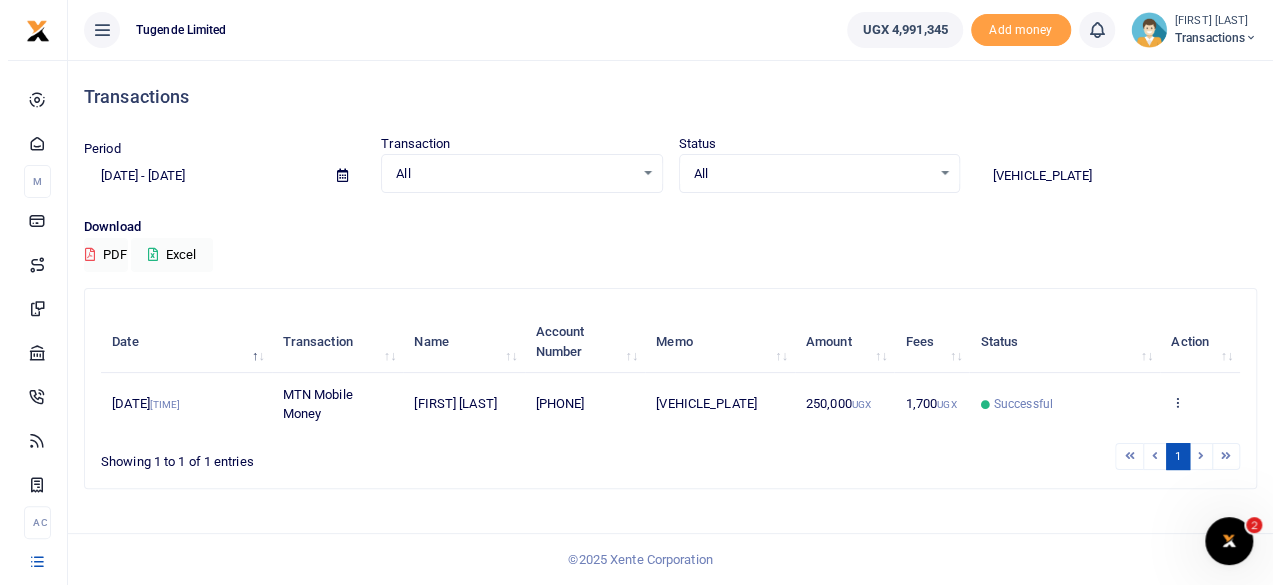 scroll, scrollTop: 0, scrollLeft: 0, axis: both 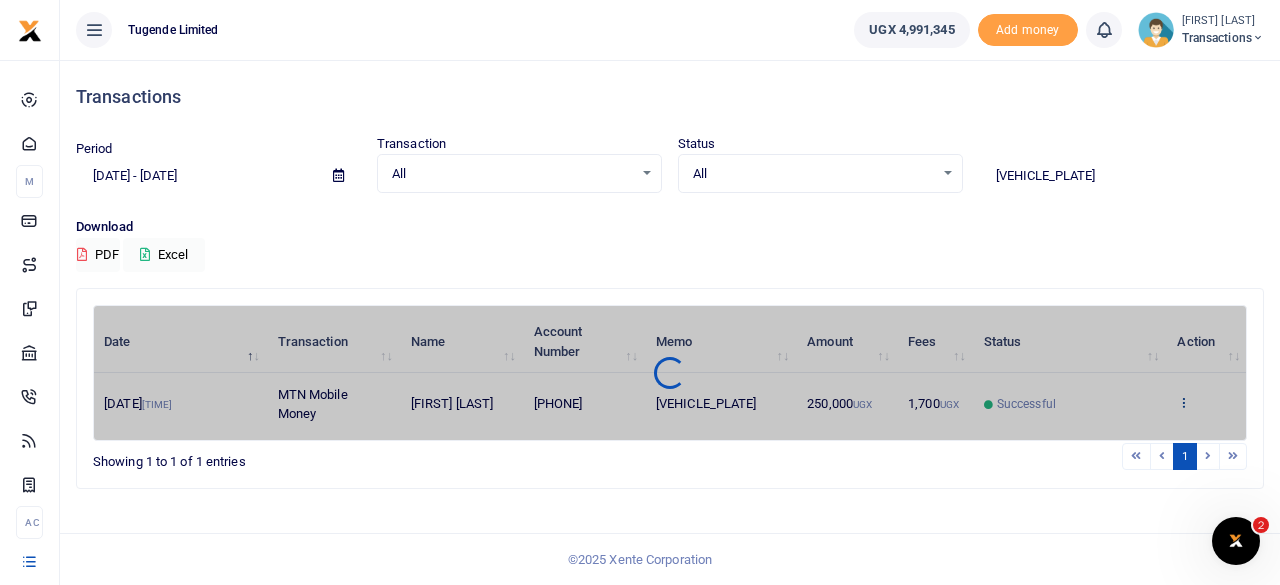 click on "Date Transaction Name Account Number Memo Amount Fees Status Action 27th May 2025  03:32 PM MTN Mobile Money Wilson Kamugisha 256776989898 UMA586BS 250,000 UGX  1,700 UGX  Successful
View details
Send again" at bounding box center (381, 305) 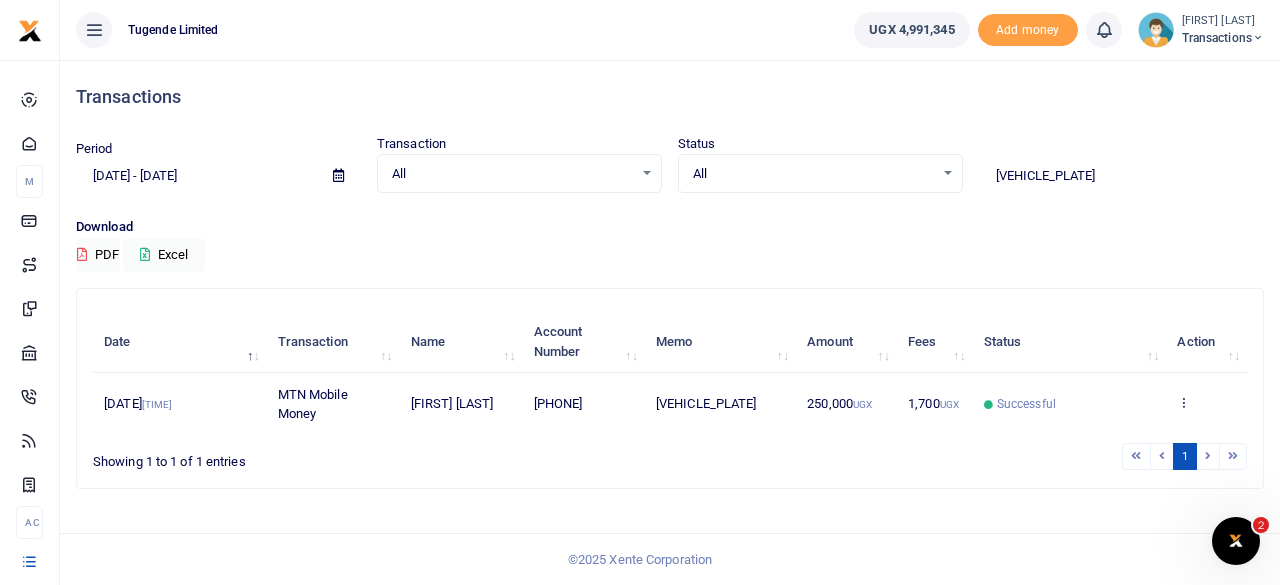 click at bounding box center (1183, 402) 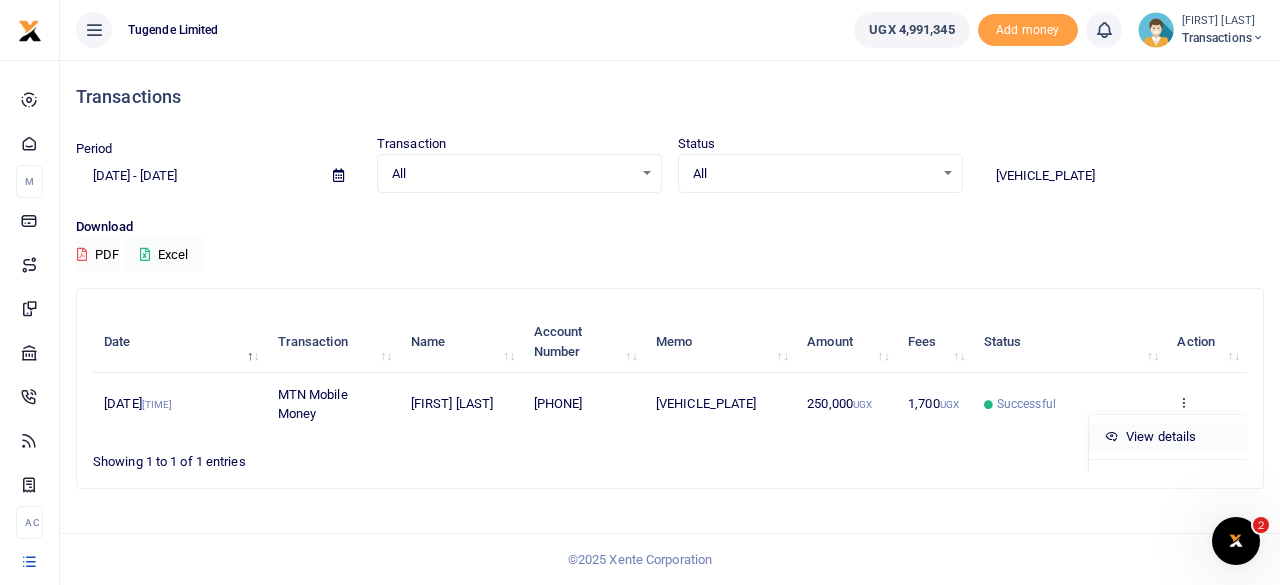 click on "View details" at bounding box center (1168, 437) 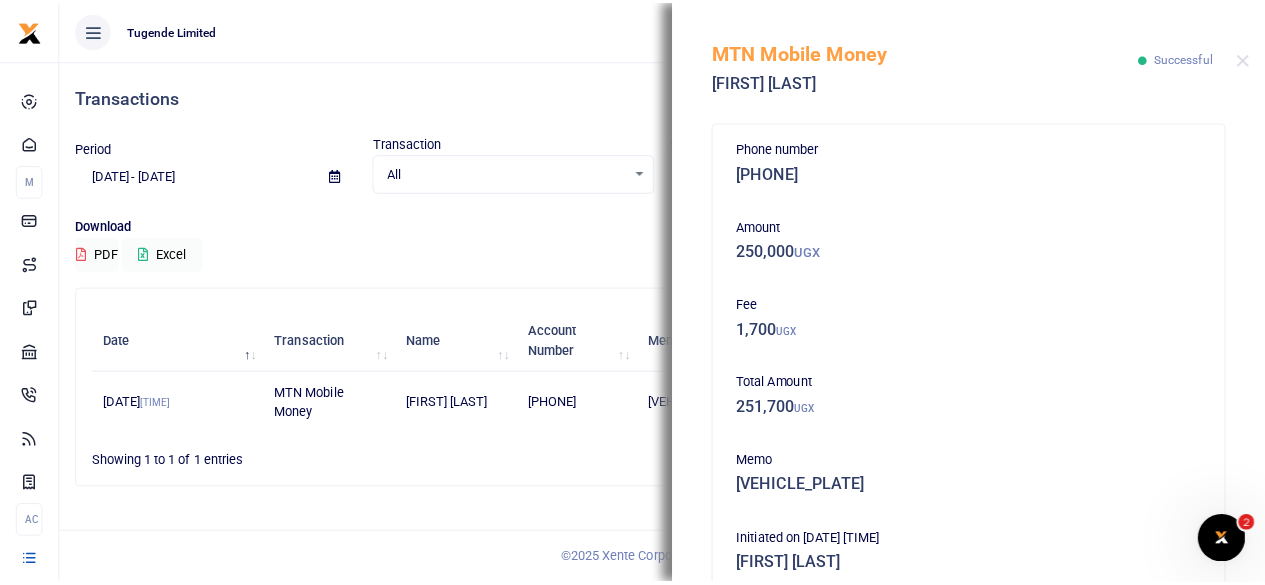 scroll, scrollTop: 477, scrollLeft: 0, axis: vertical 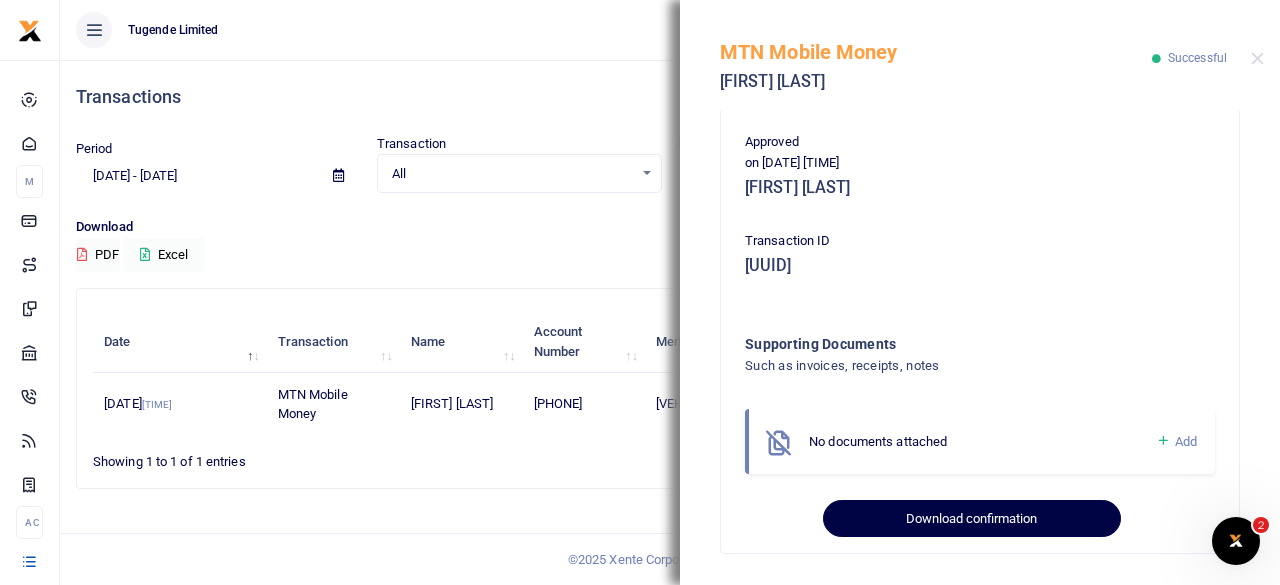 click on "Download confirmation" at bounding box center (971, 519) 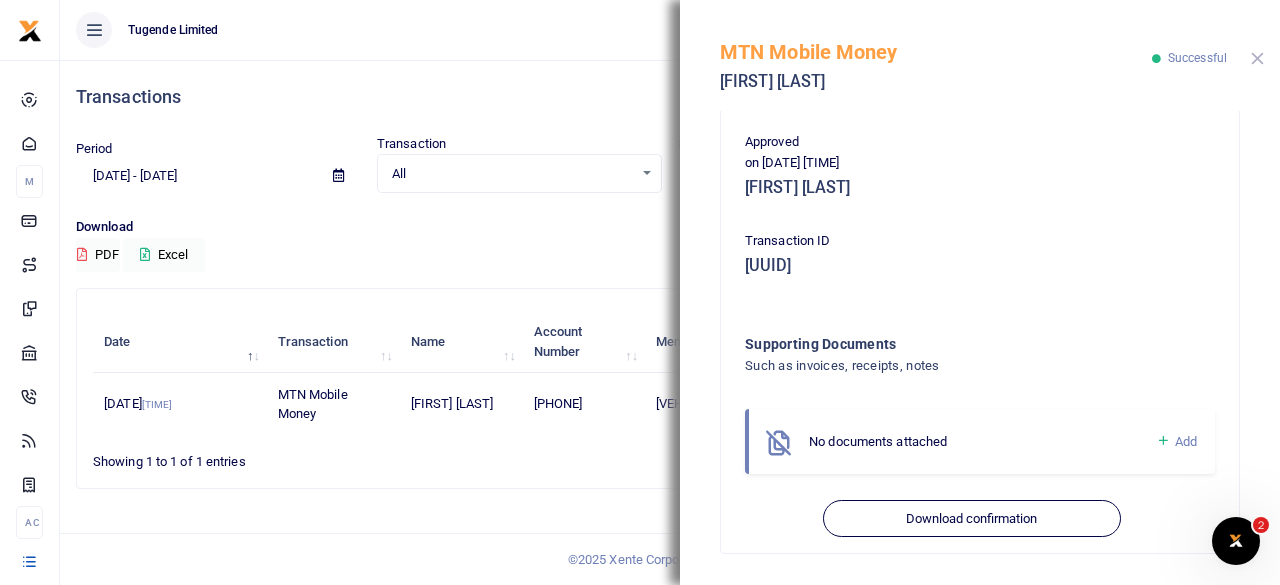 click at bounding box center [1257, 58] 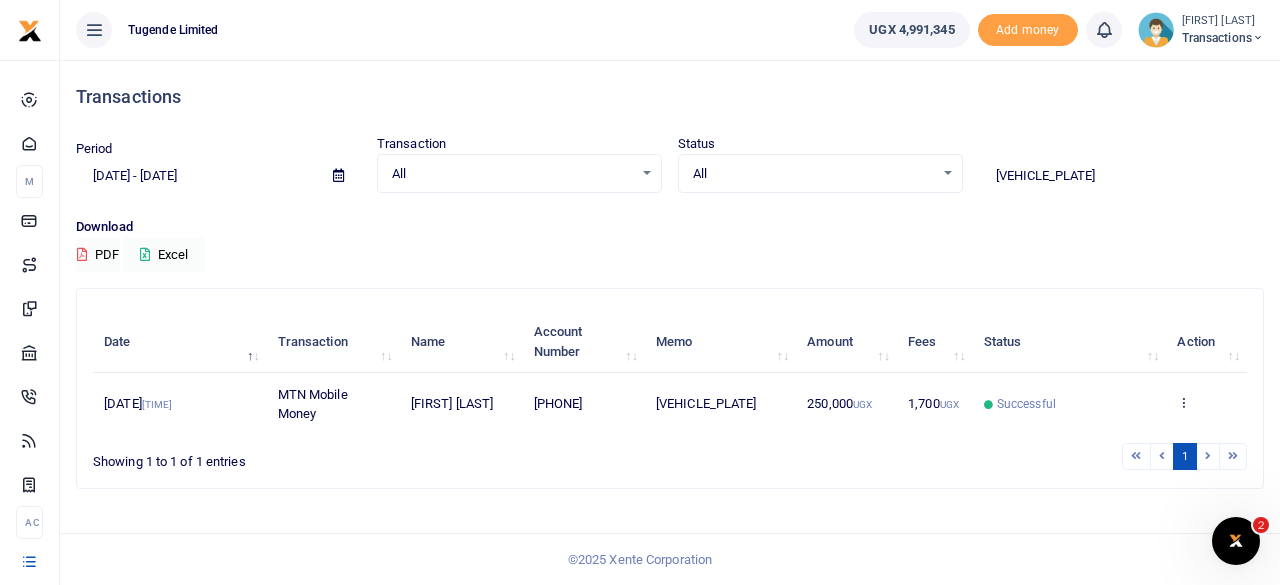 click on "UMA586BS" at bounding box center (1121, 176) 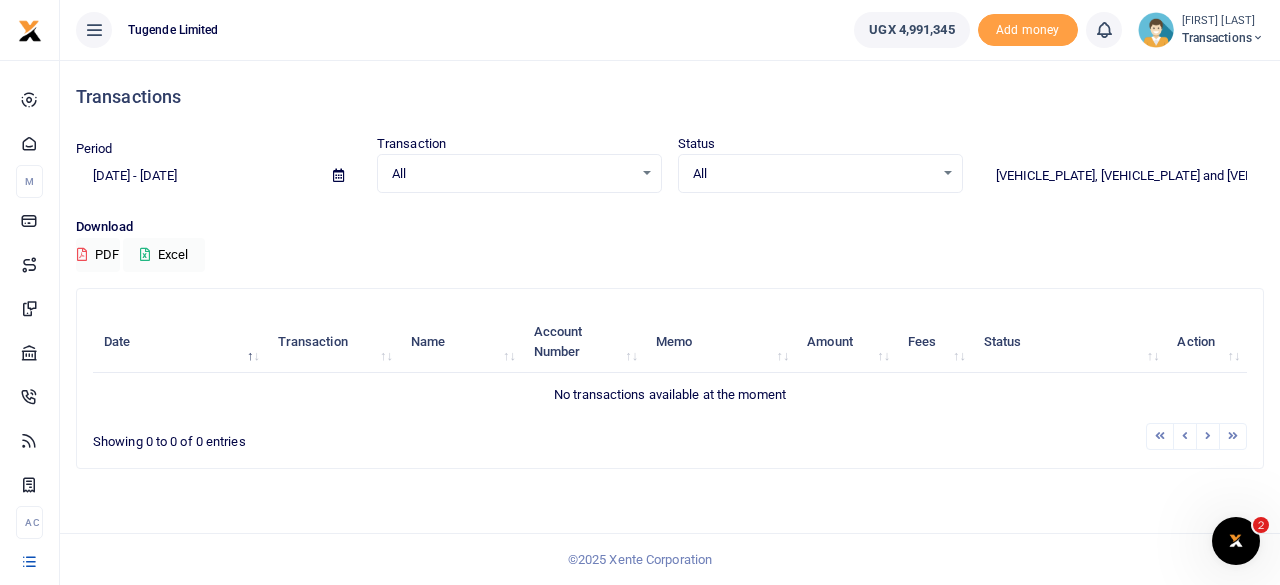 click on "UGH875E, UGD747G and UGH395K" at bounding box center [1121, 176] 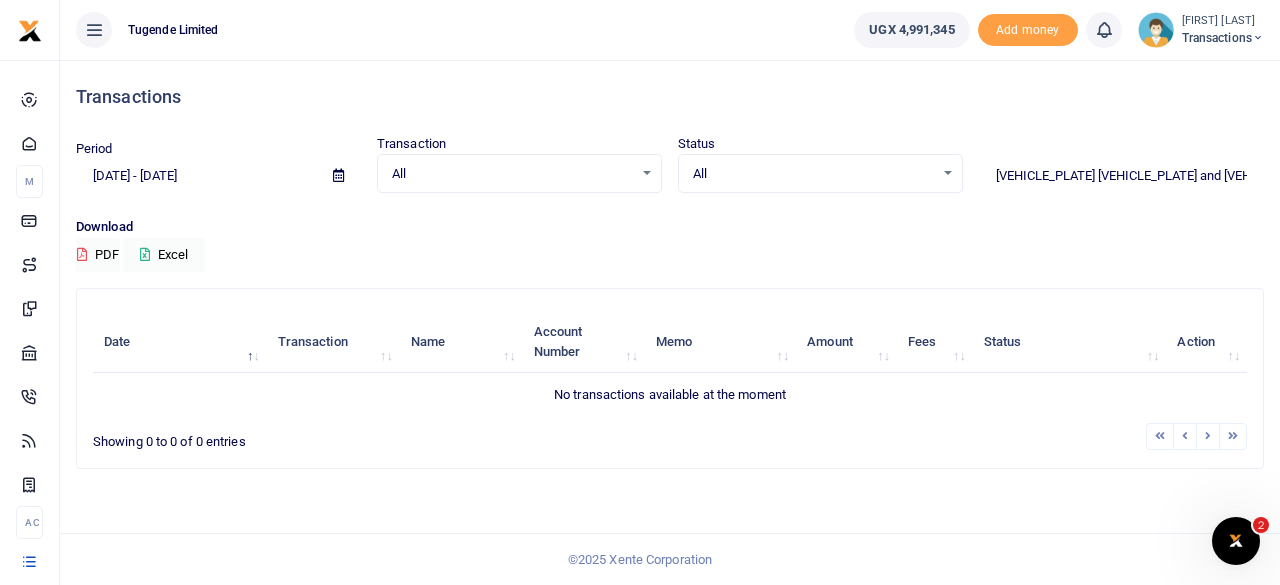 click on "UGH875E UGD747G and UGH395K" at bounding box center (1121, 176) 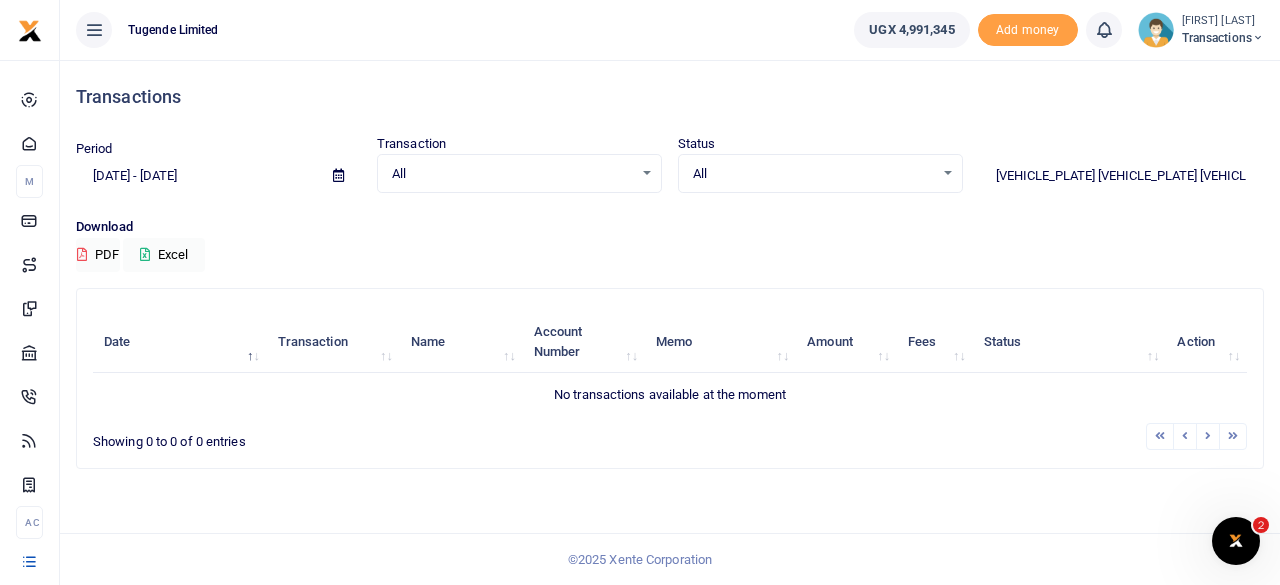 click on "UGH875E UGD747G UGH395K" at bounding box center [1121, 176] 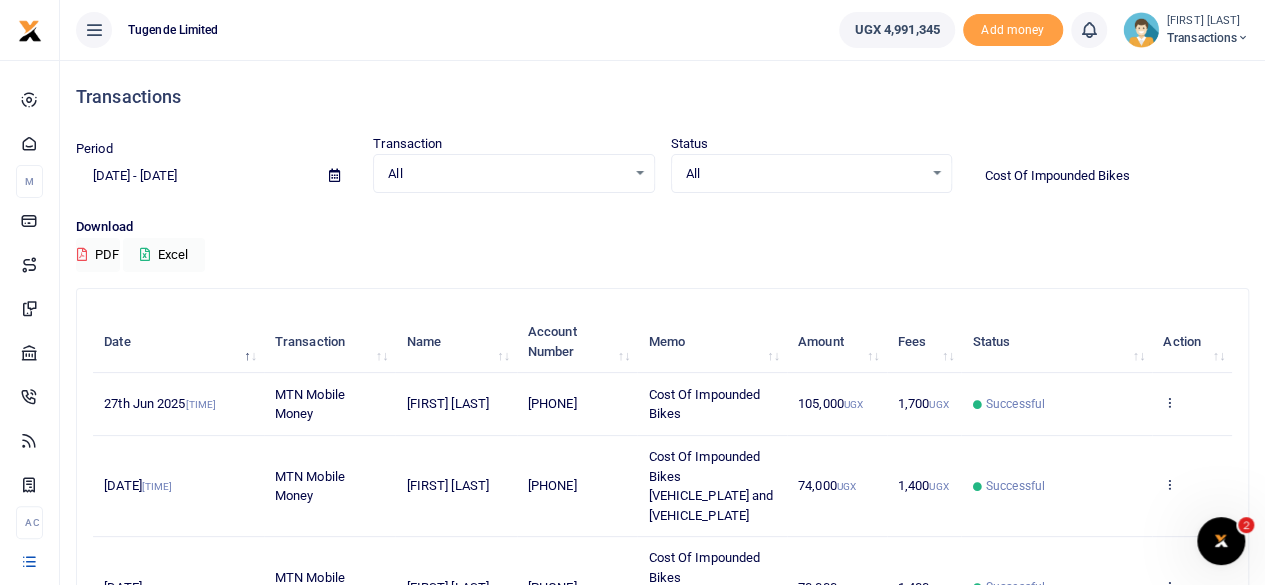 type on "Cost Of Impounded Bikes" 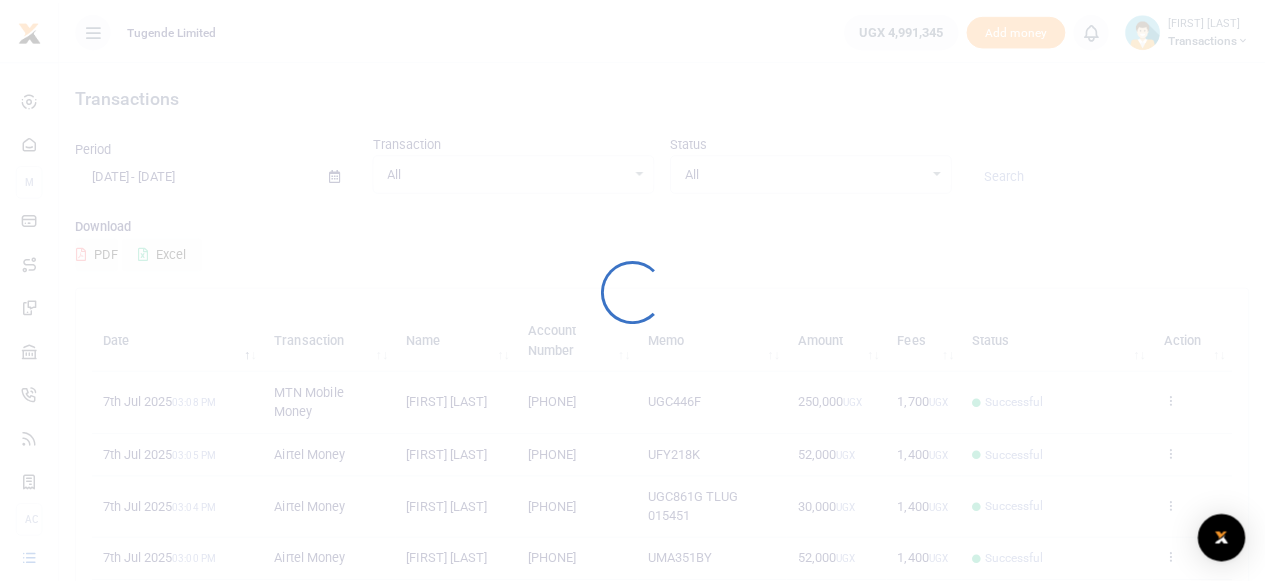 scroll, scrollTop: 0, scrollLeft: 0, axis: both 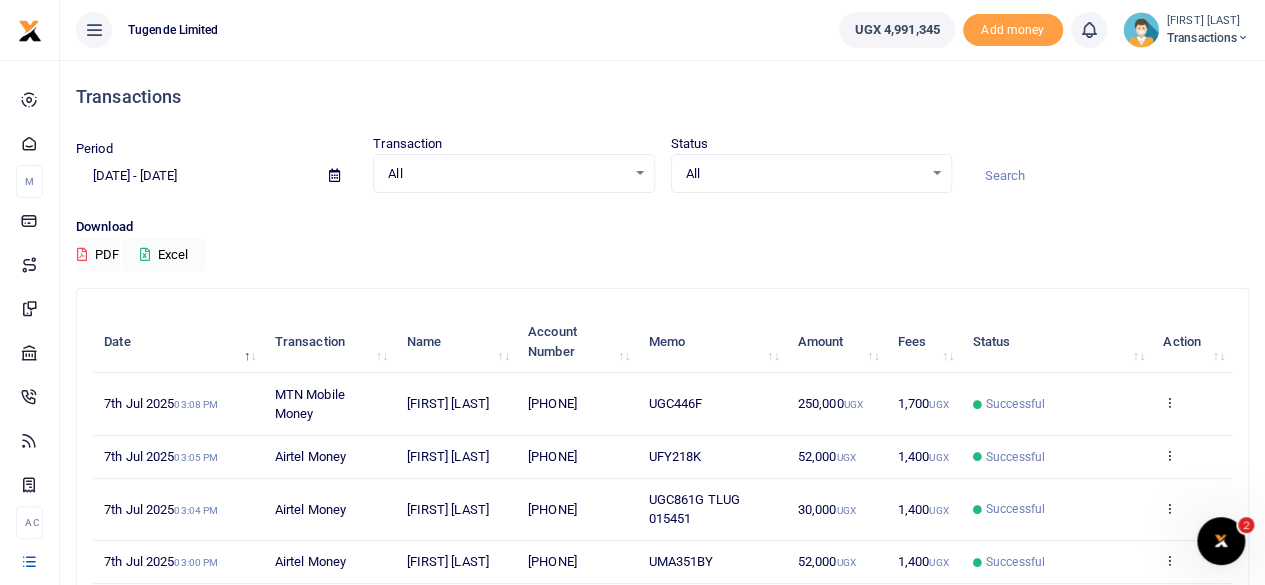click at bounding box center [1108, 176] 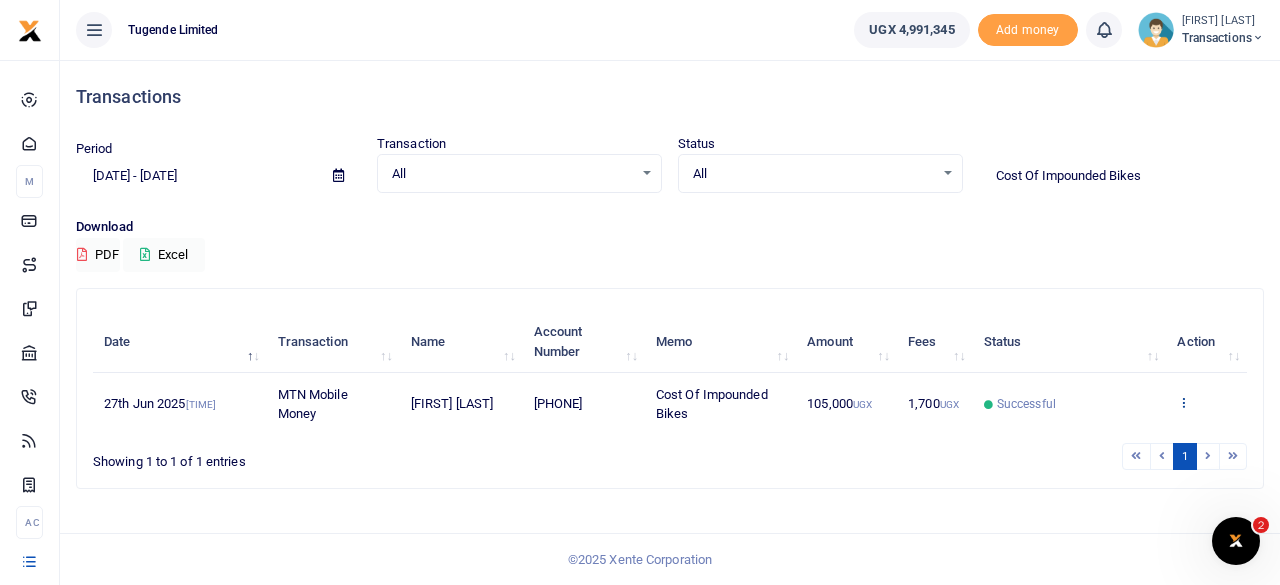 type on "Cost Of Impounded Bikes" 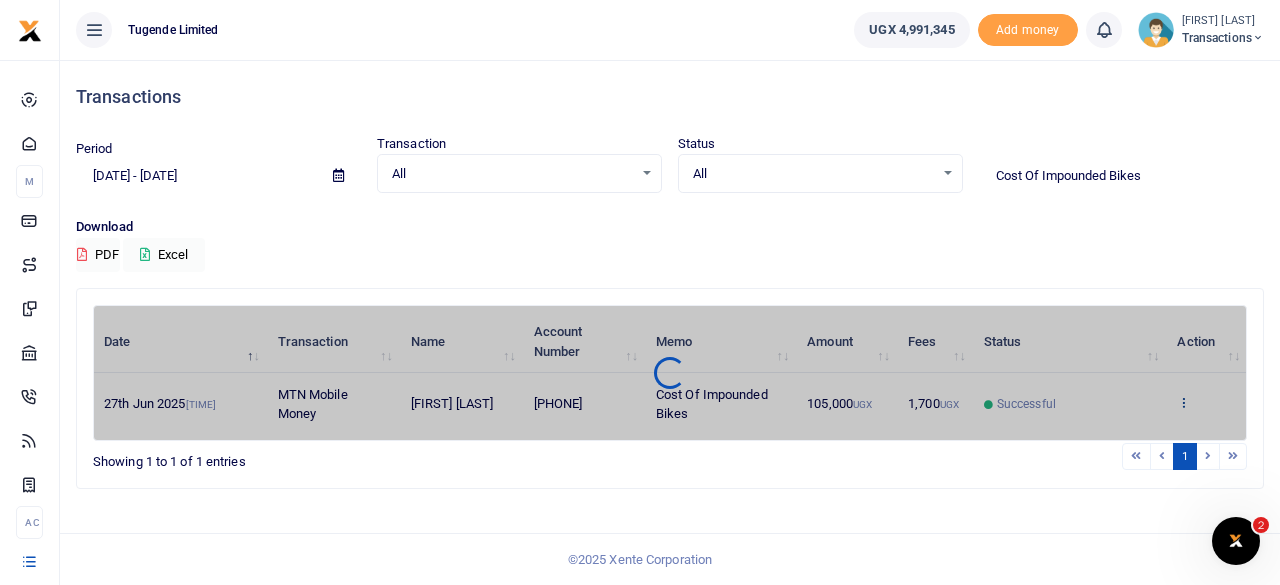 click on "Date Transaction Name Account Number Memo Amount Fees Status Action [DATE] [TIME] MTN Mobile Money [FIRST] [LAST] [PHONE] Cost Of Impounded Bikes 105,000 UGX 1,700 UGX Successful View details Send again" at bounding box center [381, 305] 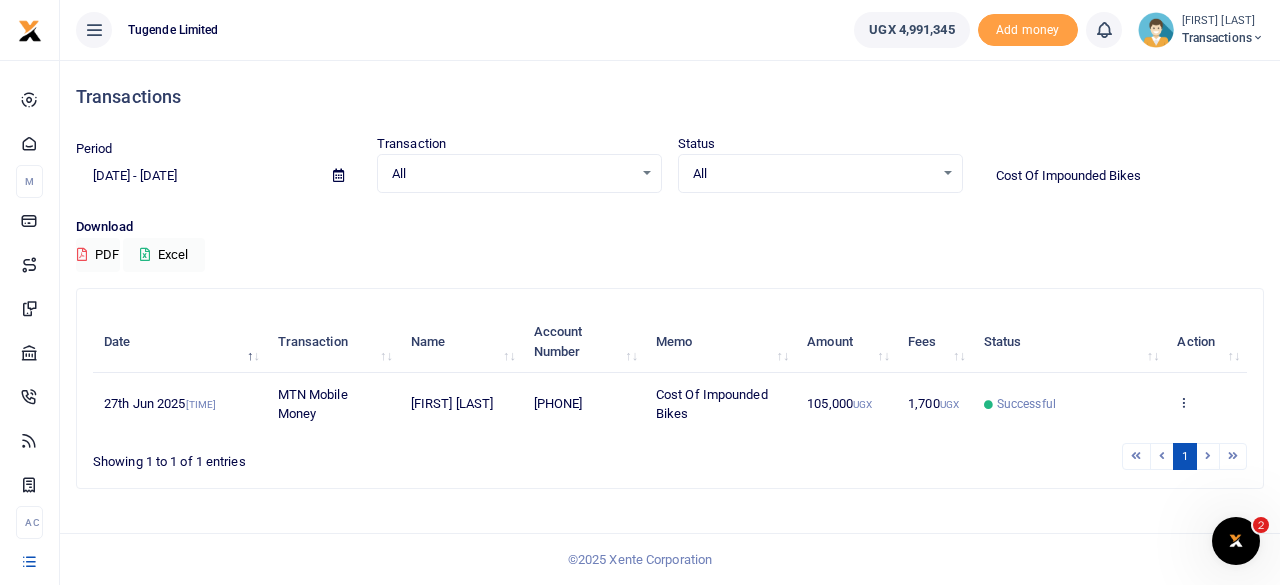 click at bounding box center [1183, 402] 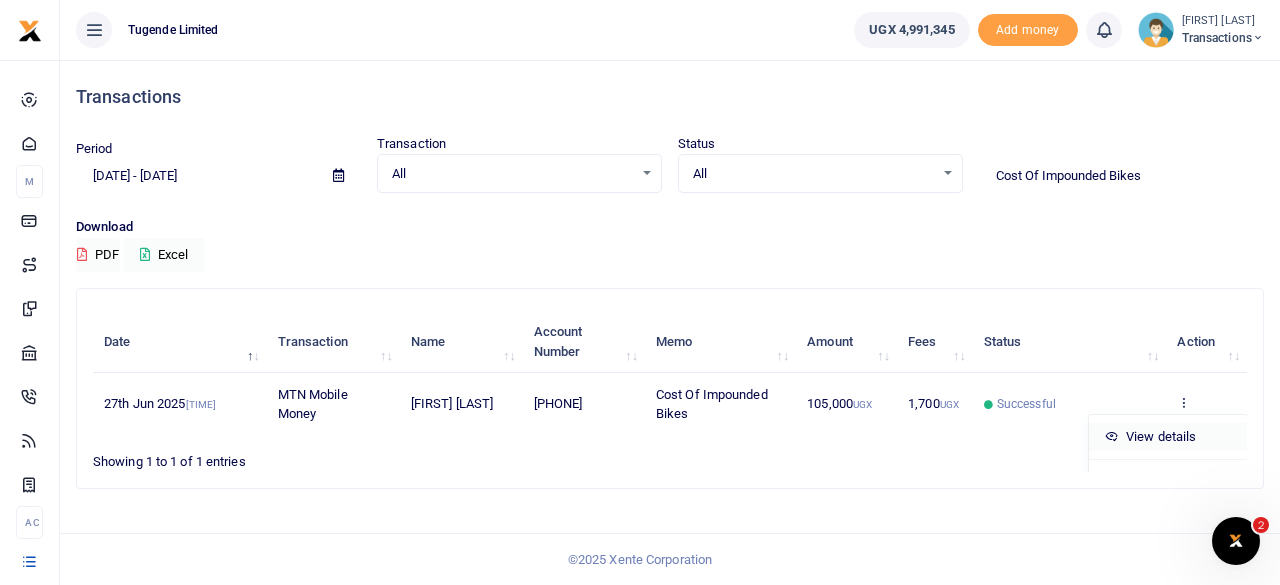 click on "View details" at bounding box center (1168, 437) 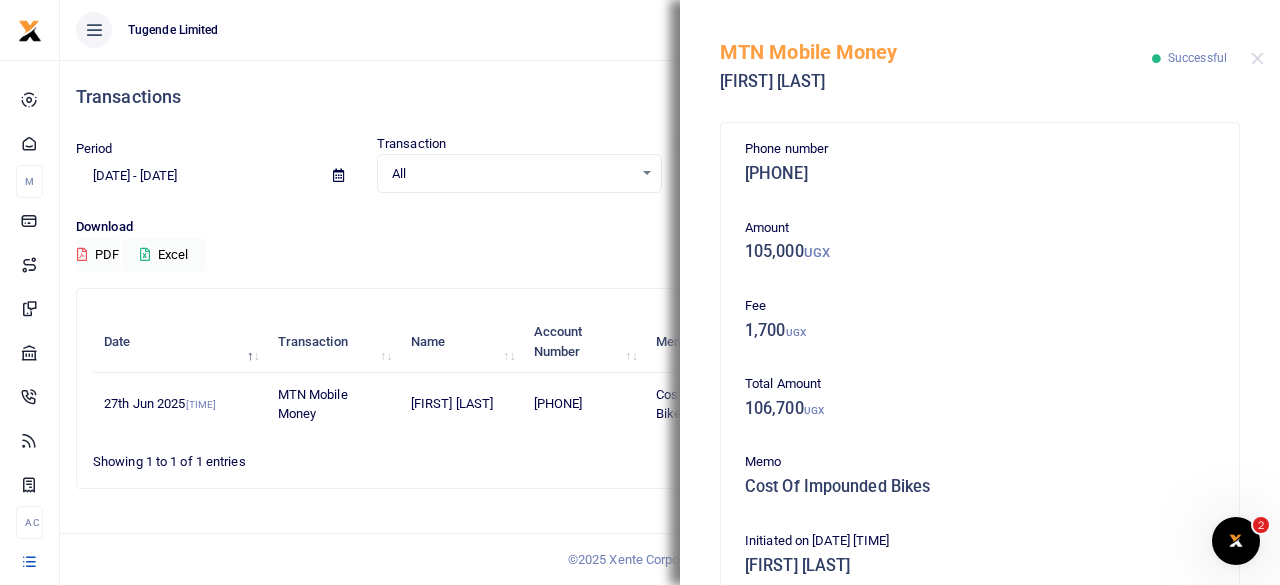 scroll, scrollTop: 477, scrollLeft: 0, axis: vertical 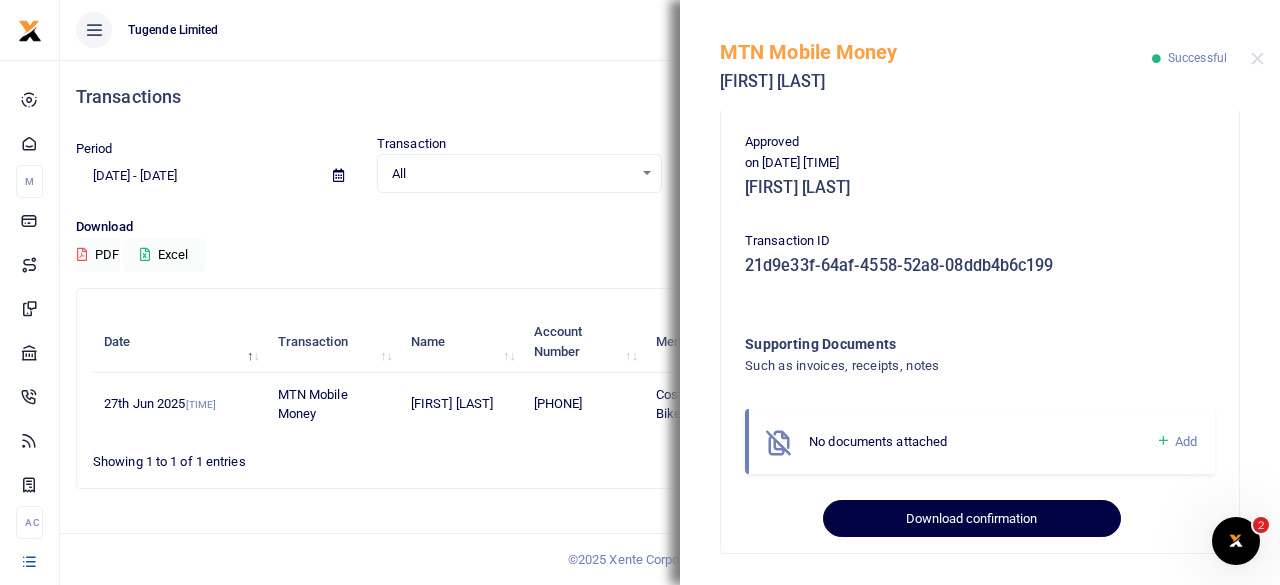 click on "Download confirmation" at bounding box center (971, 519) 